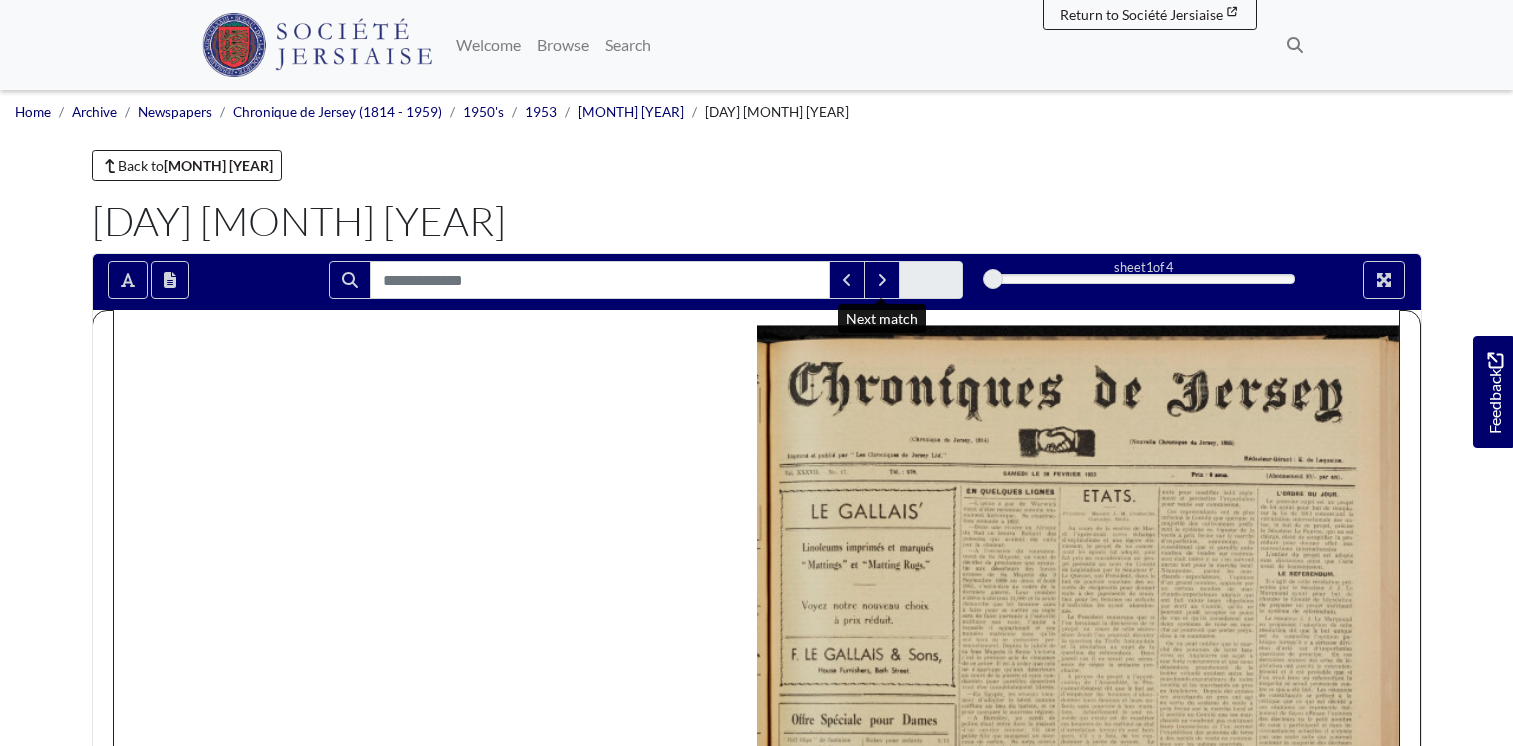 scroll, scrollTop: 953, scrollLeft: 0, axis: vertical 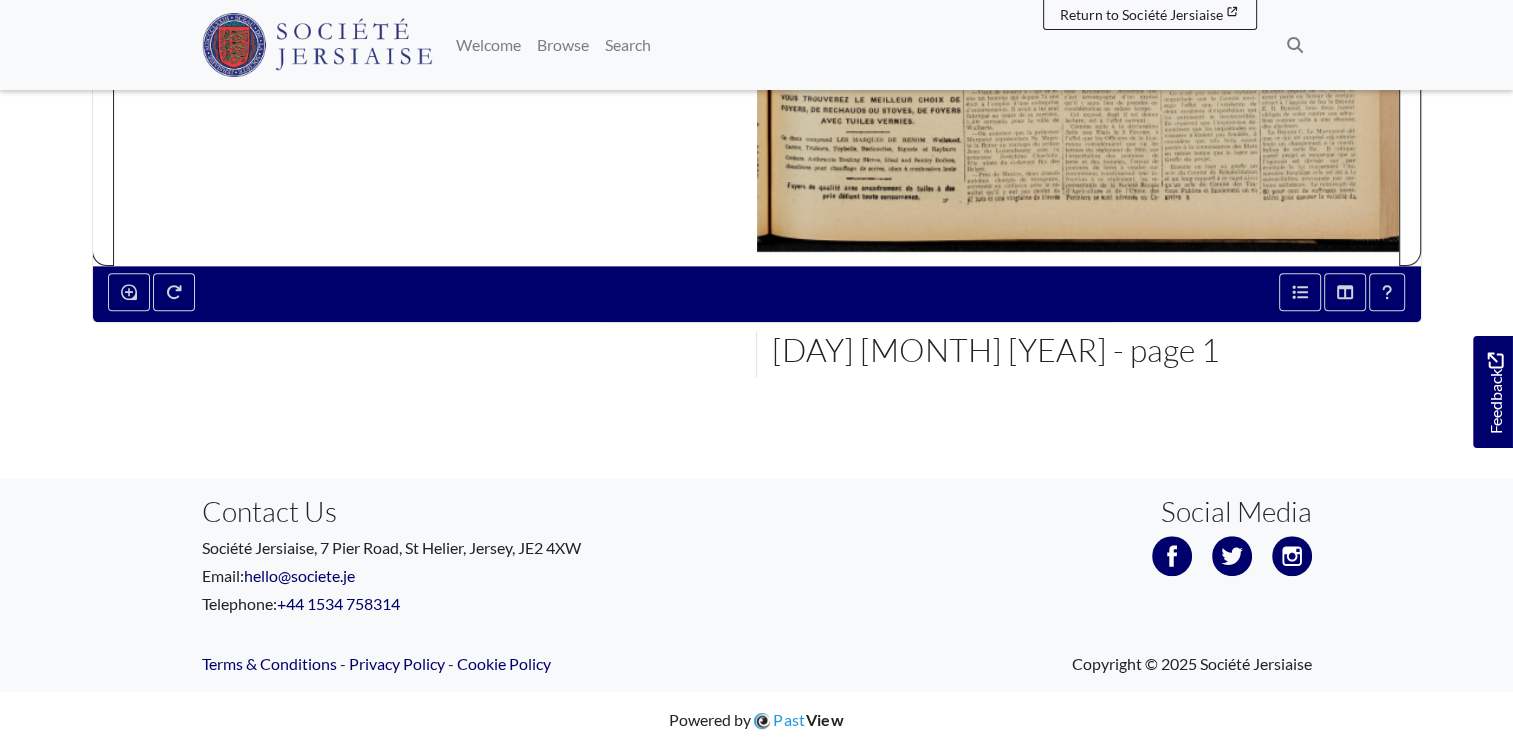 click at bounding box center (1078, -189) 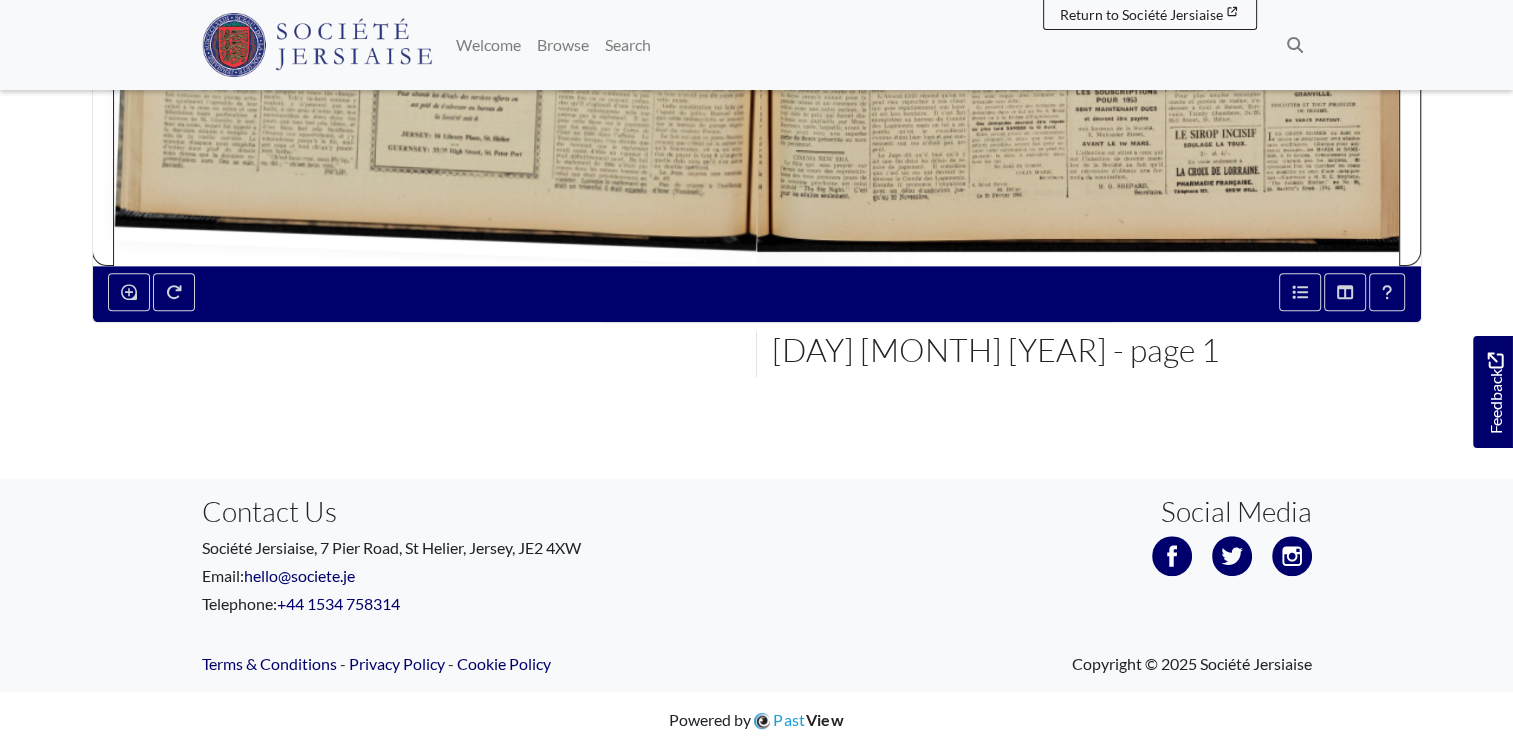 drag, startPoint x: 1376, startPoint y: 216, endPoint x: 81, endPoint y: 298, distance: 1297.5935 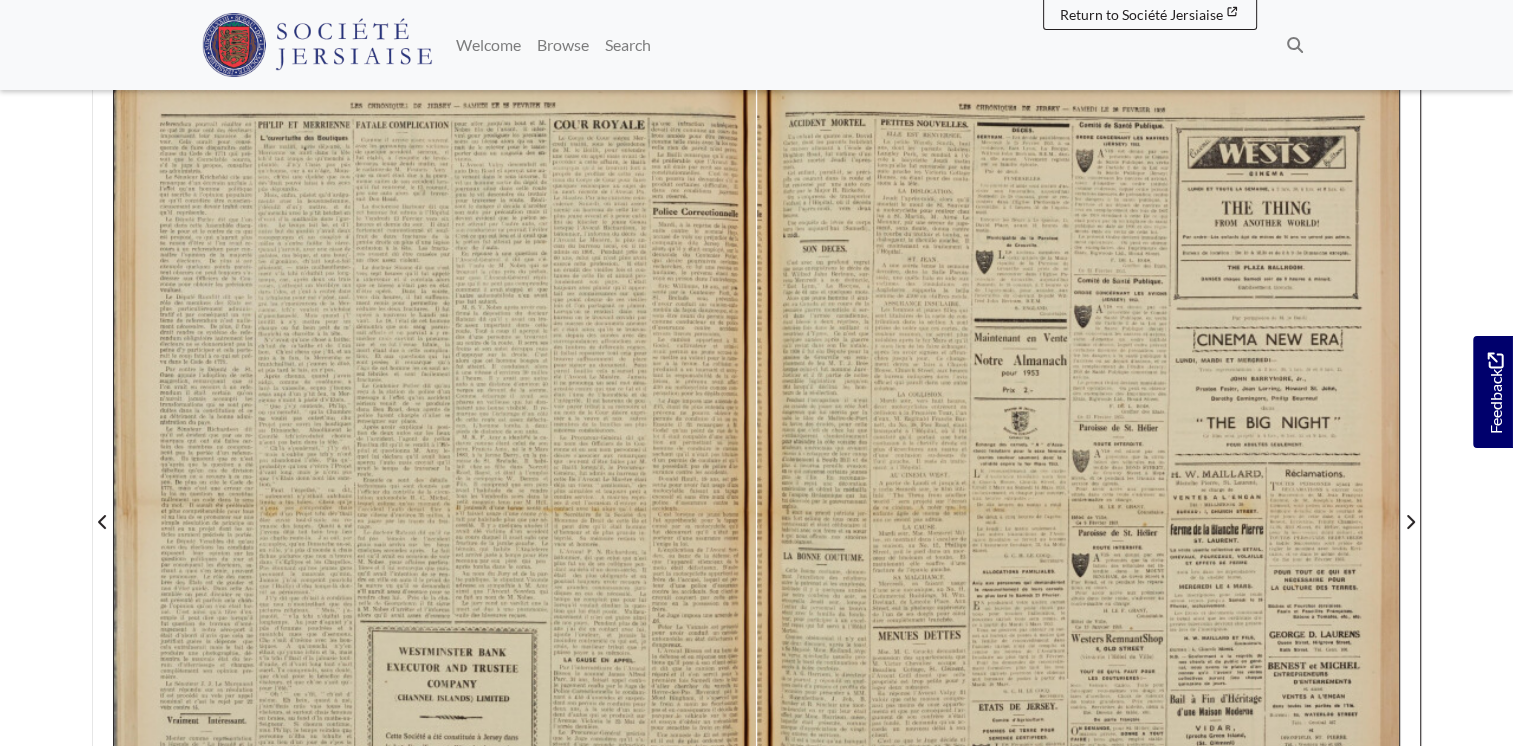 scroll, scrollTop: 267, scrollLeft: 0, axis: vertical 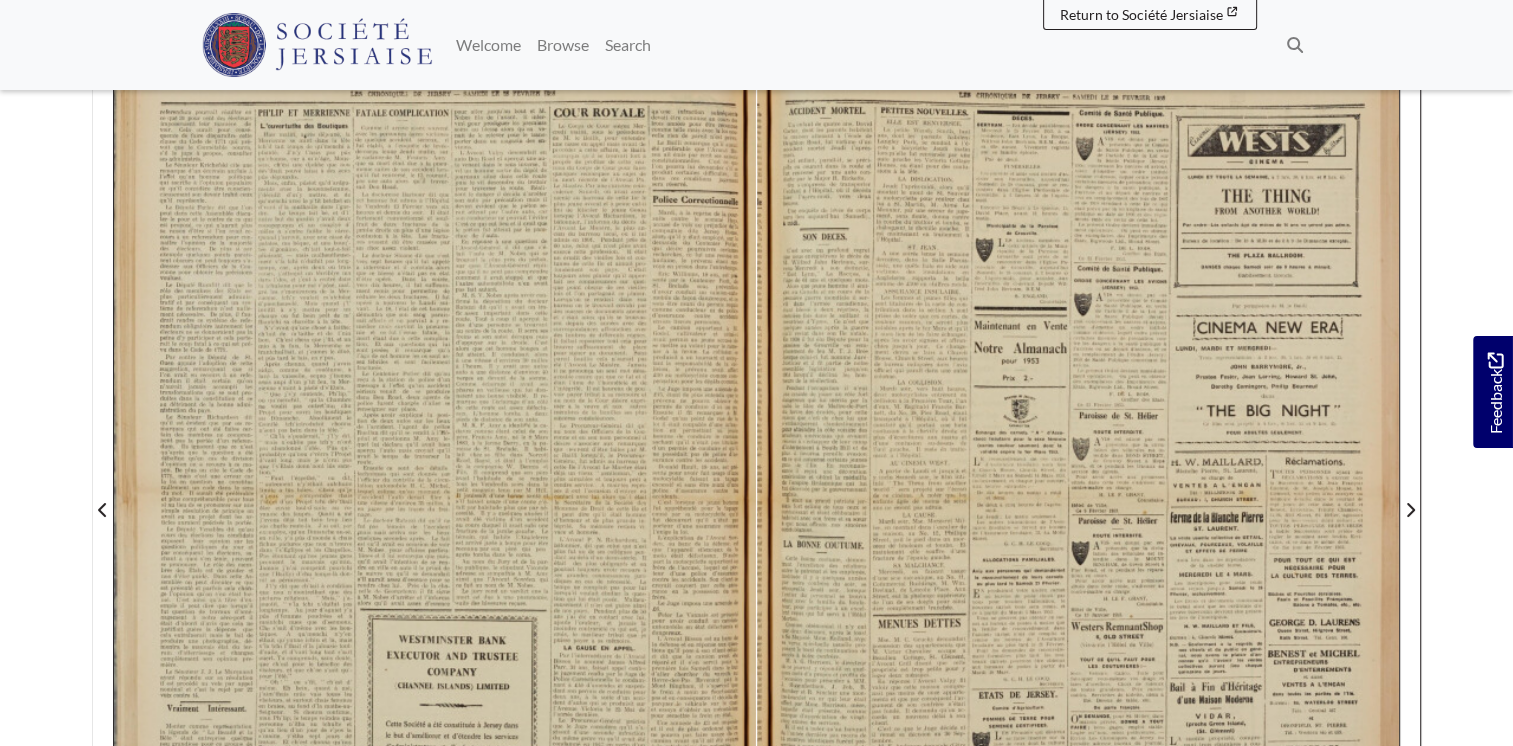 click at bounding box center [435, 497] 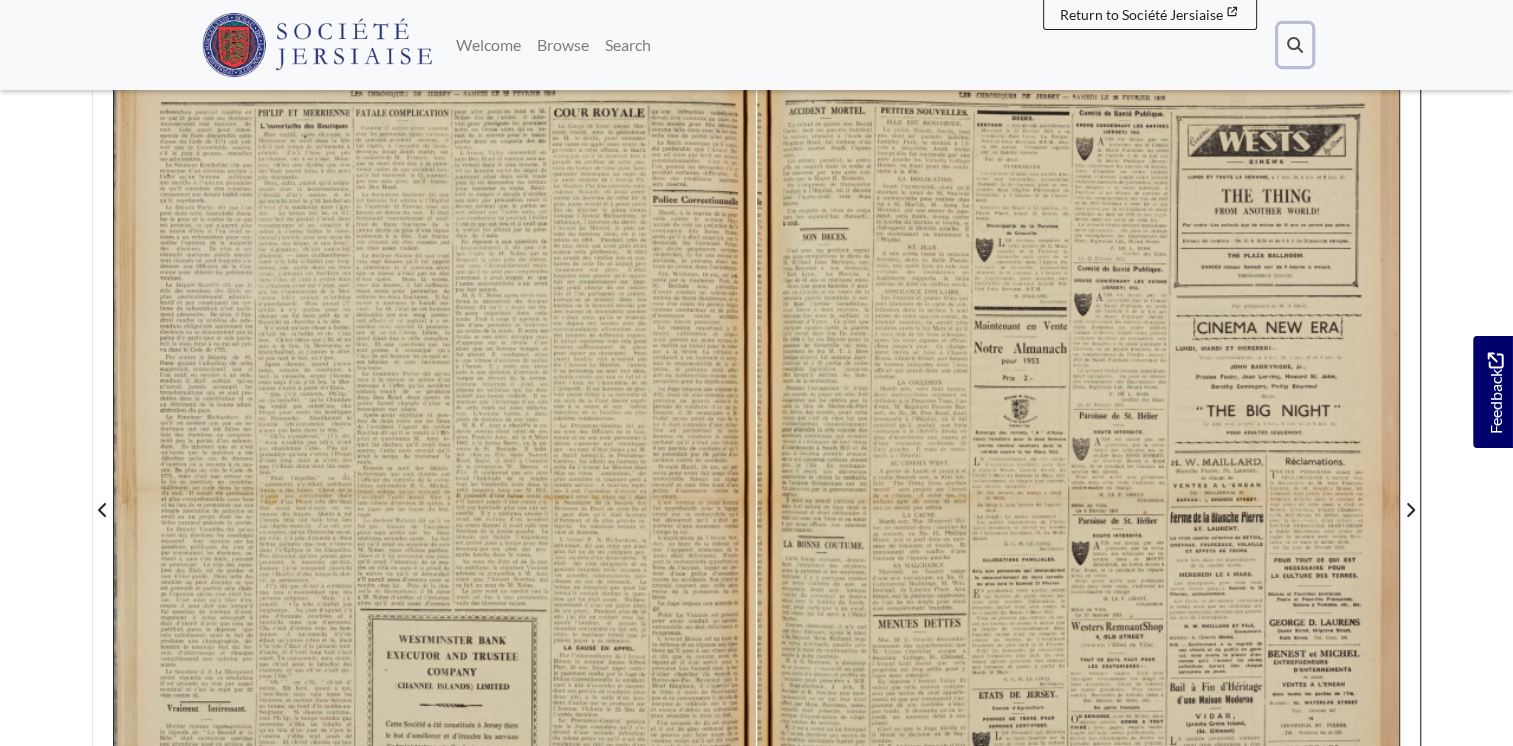 click 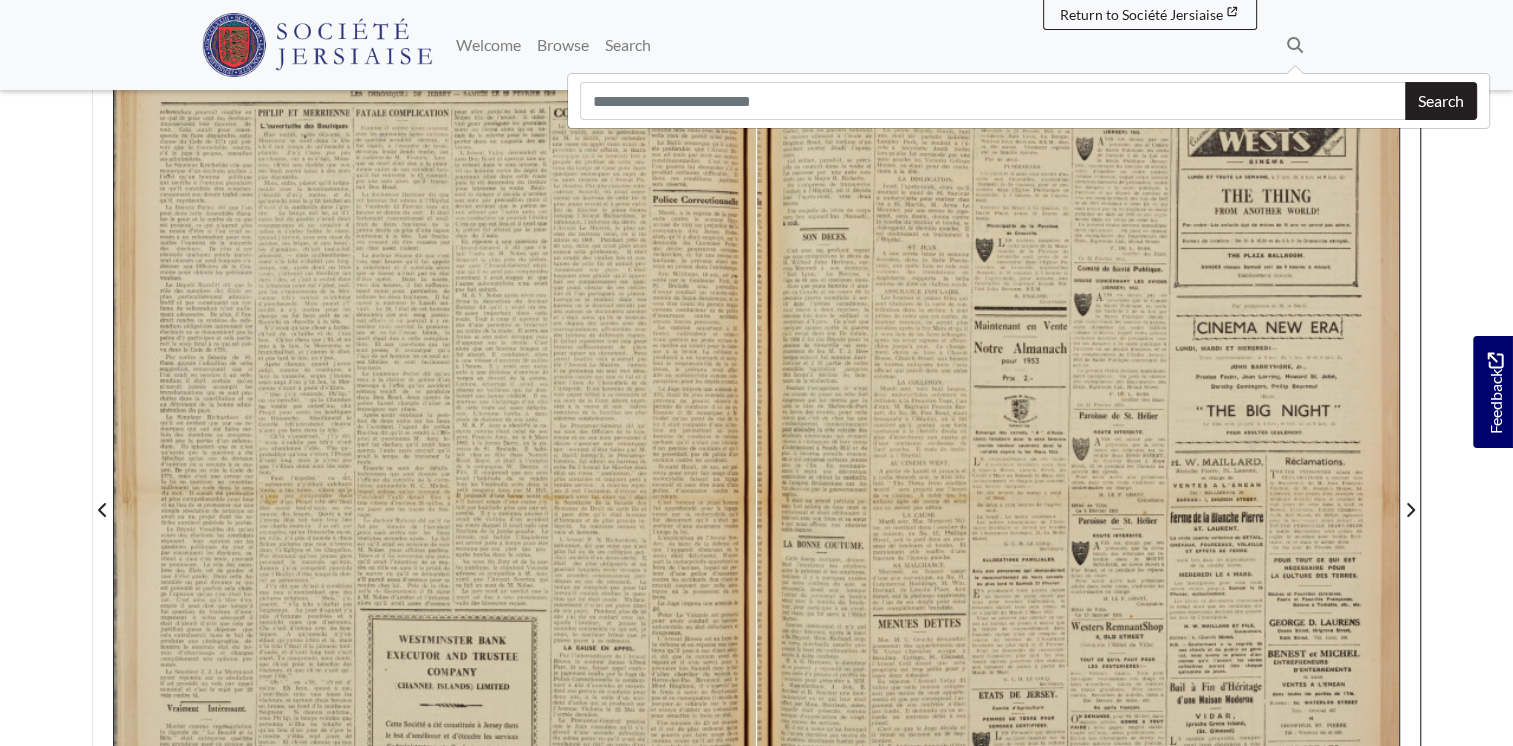 click on "Menu
Welcome" at bounding box center (756, 45) 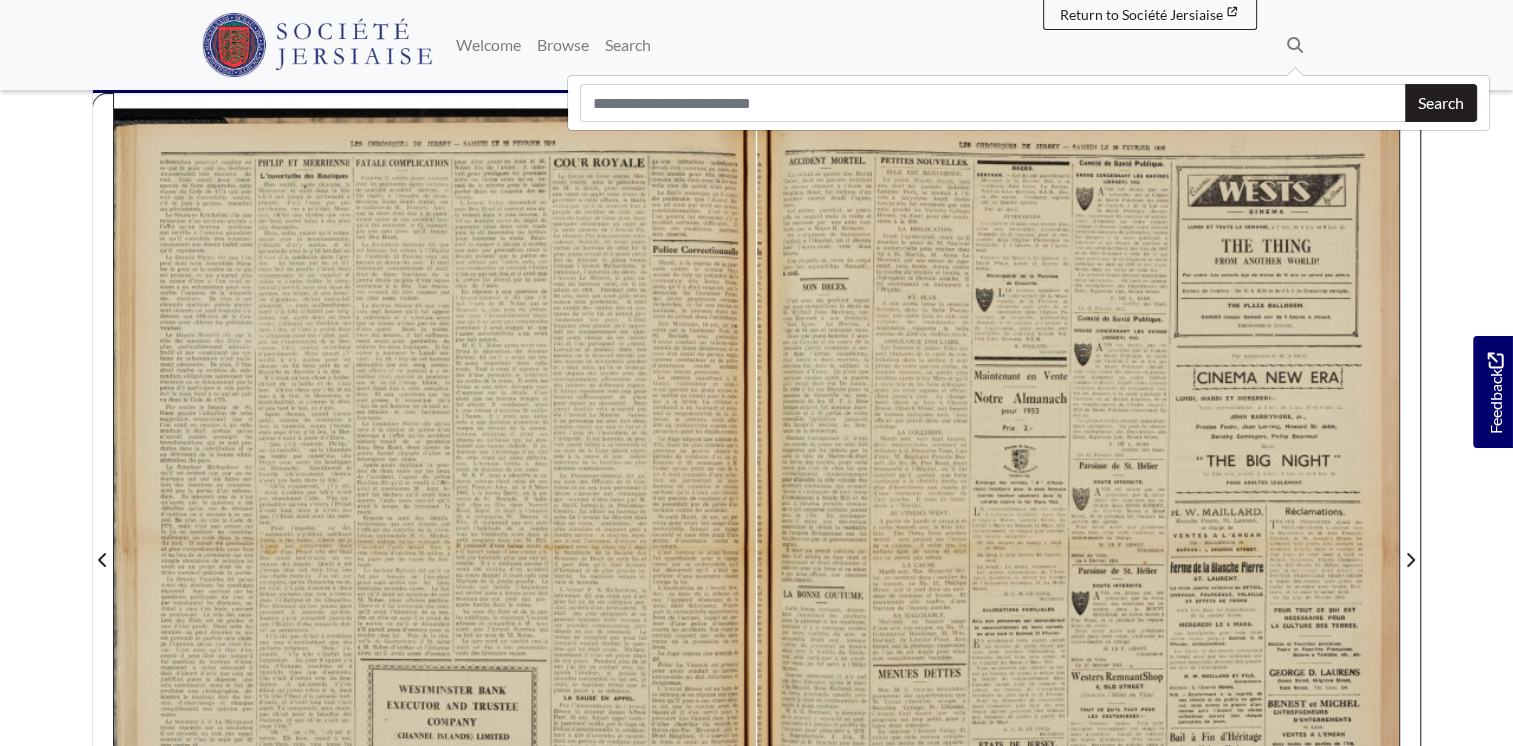scroll, scrollTop: 221, scrollLeft: 0, axis: vertical 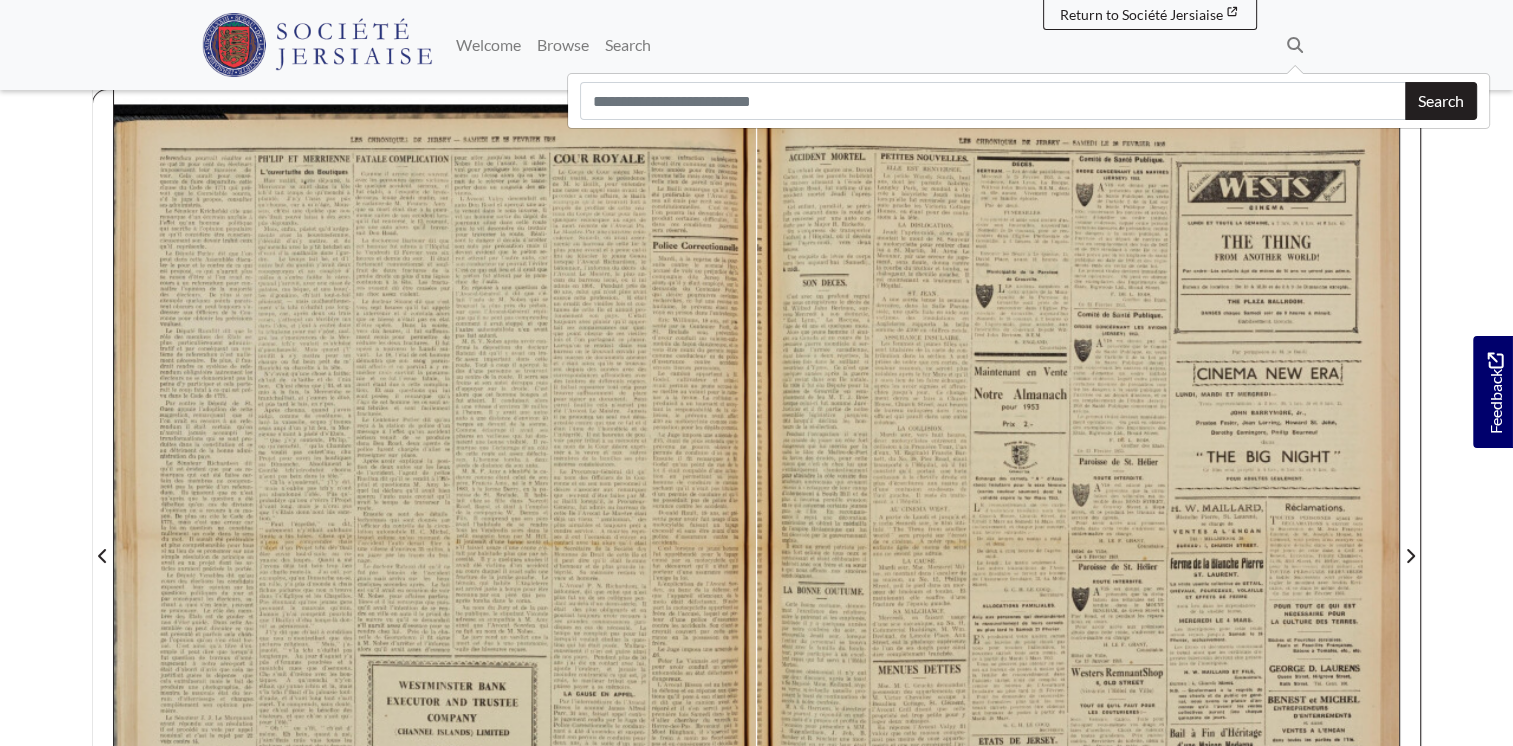 click at bounding box center [435, 543] 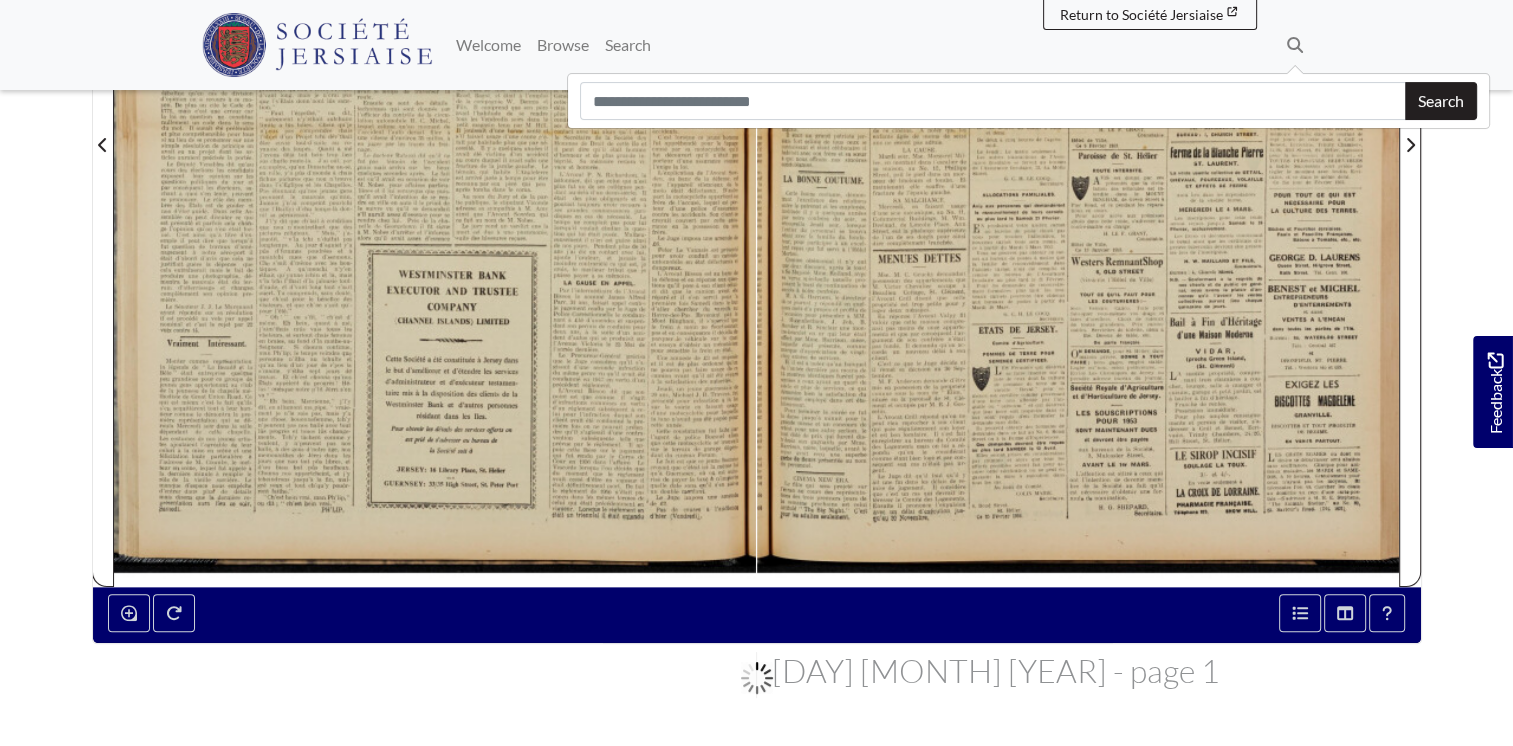 scroll, scrollTop: 634, scrollLeft: 0, axis: vertical 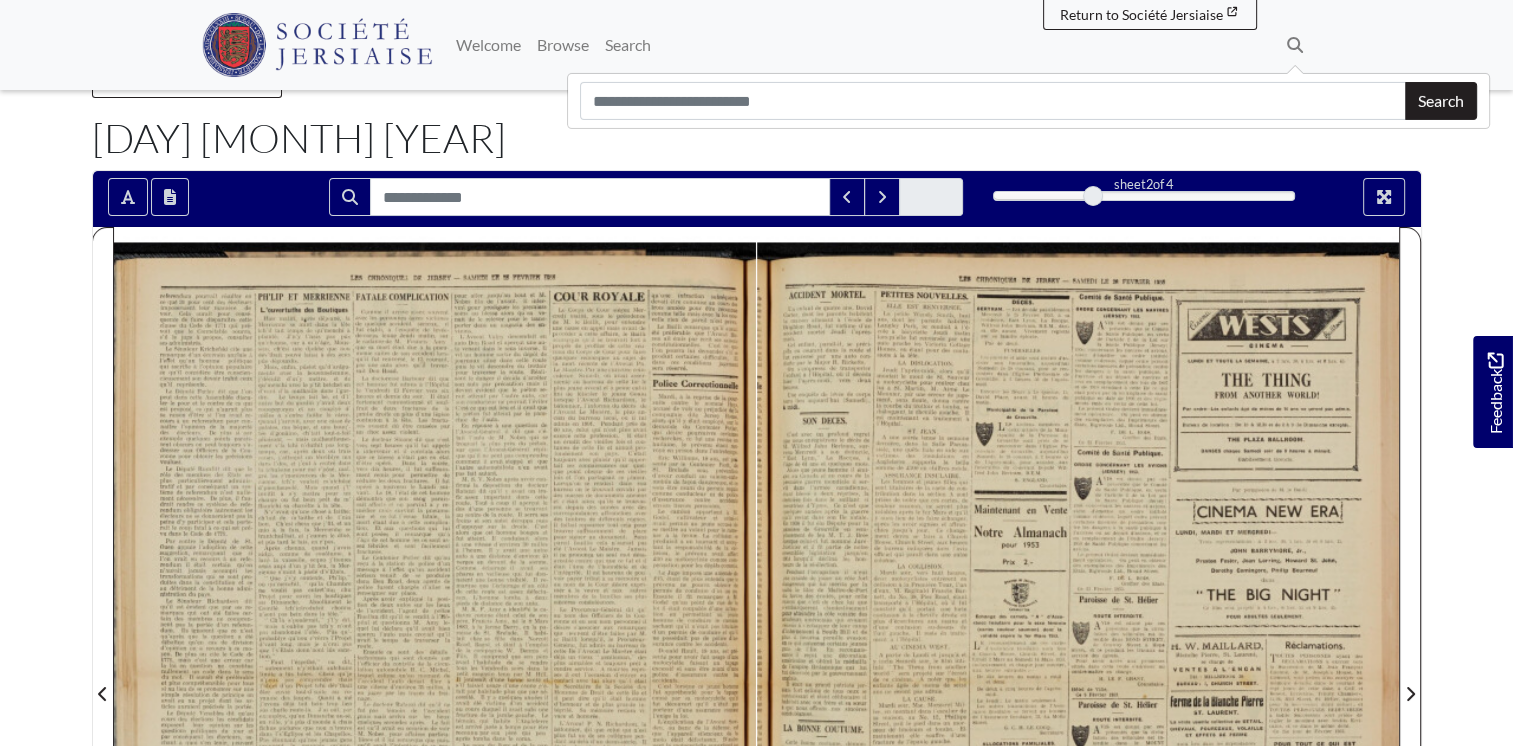 drag, startPoint x: 1097, startPoint y: 191, endPoint x: 1116, endPoint y: 196, distance: 19.646883 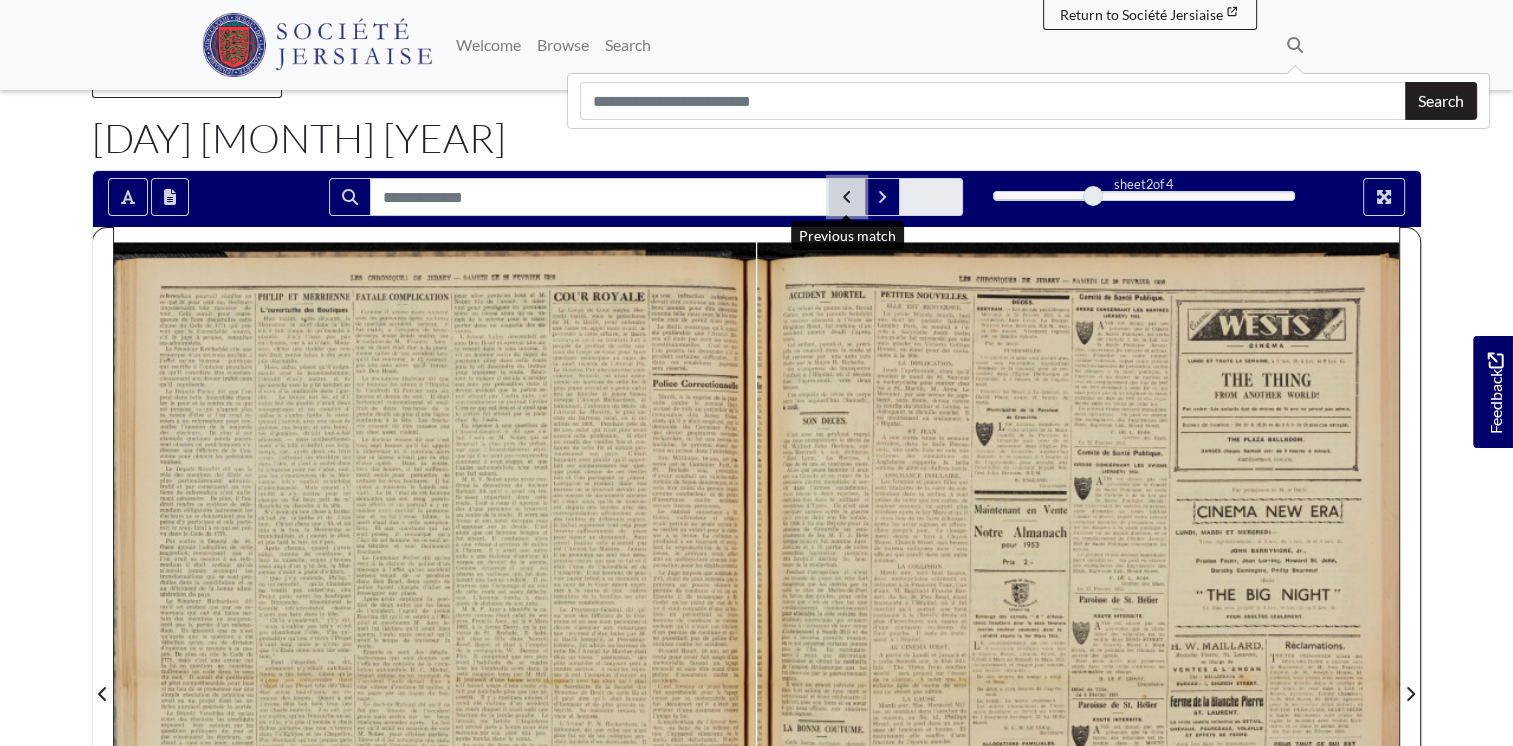click at bounding box center [847, 197] 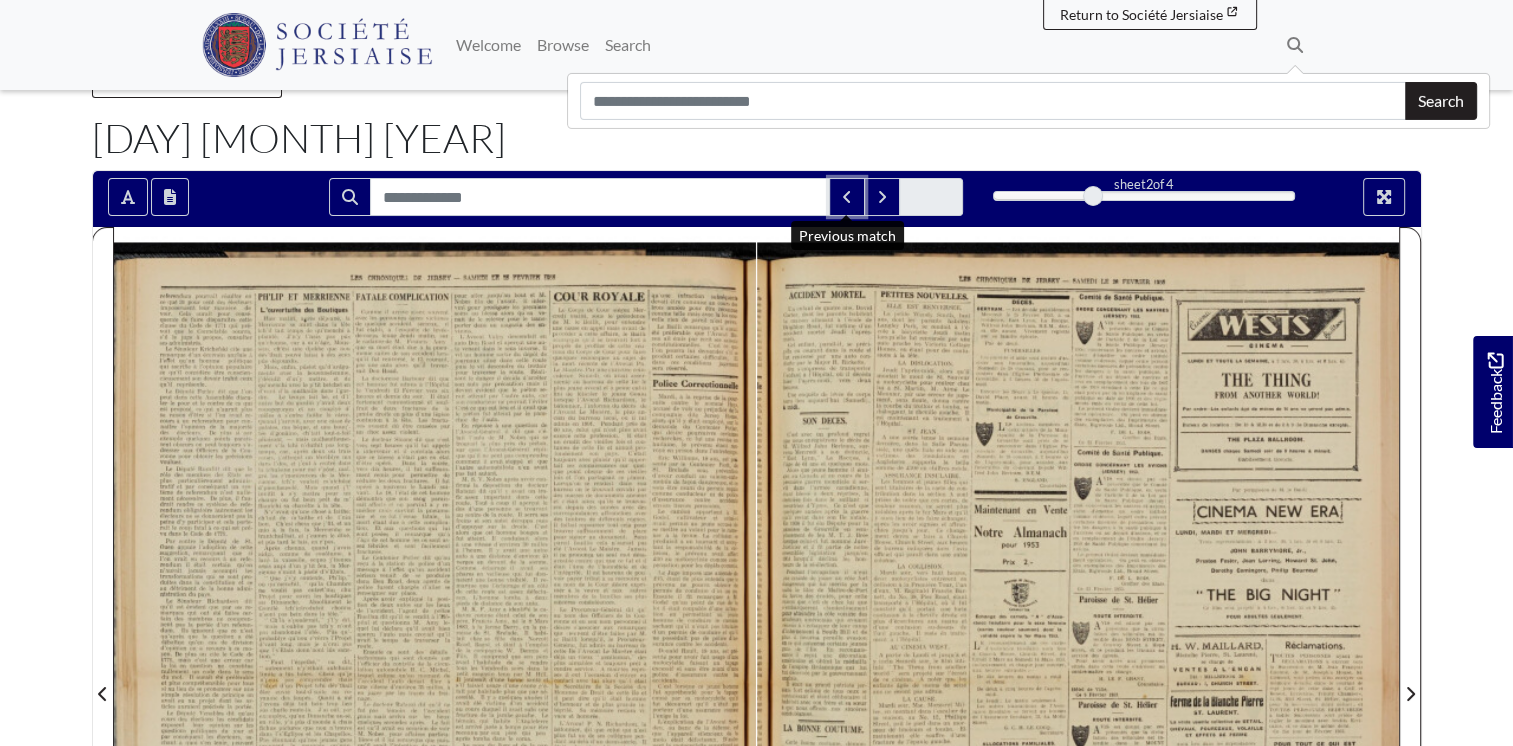 drag, startPoint x: 855, startPoint y: 201, endPoint x: 951, endPoint y: 191, distance: 96.519424 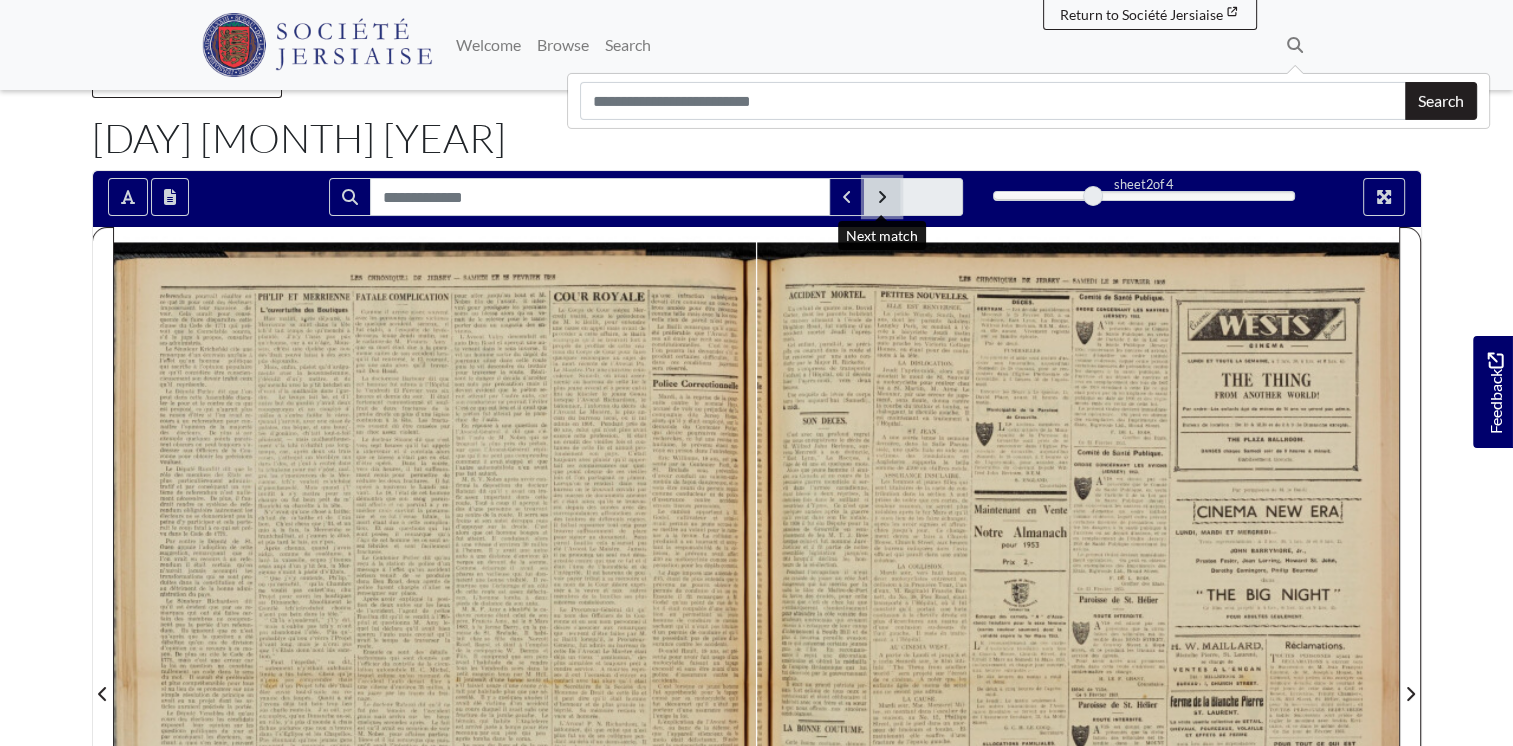 click at bounding box center (882, 197) 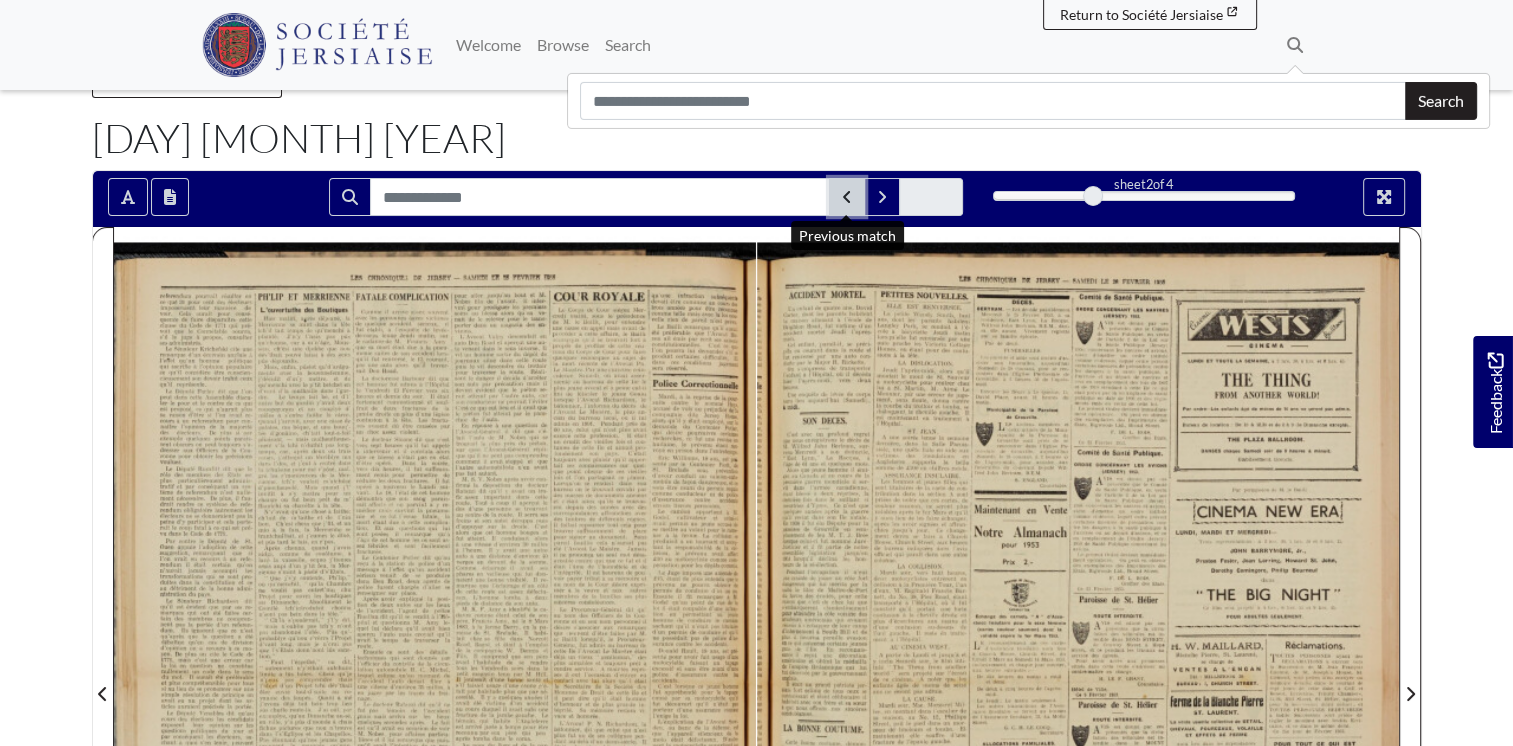 click 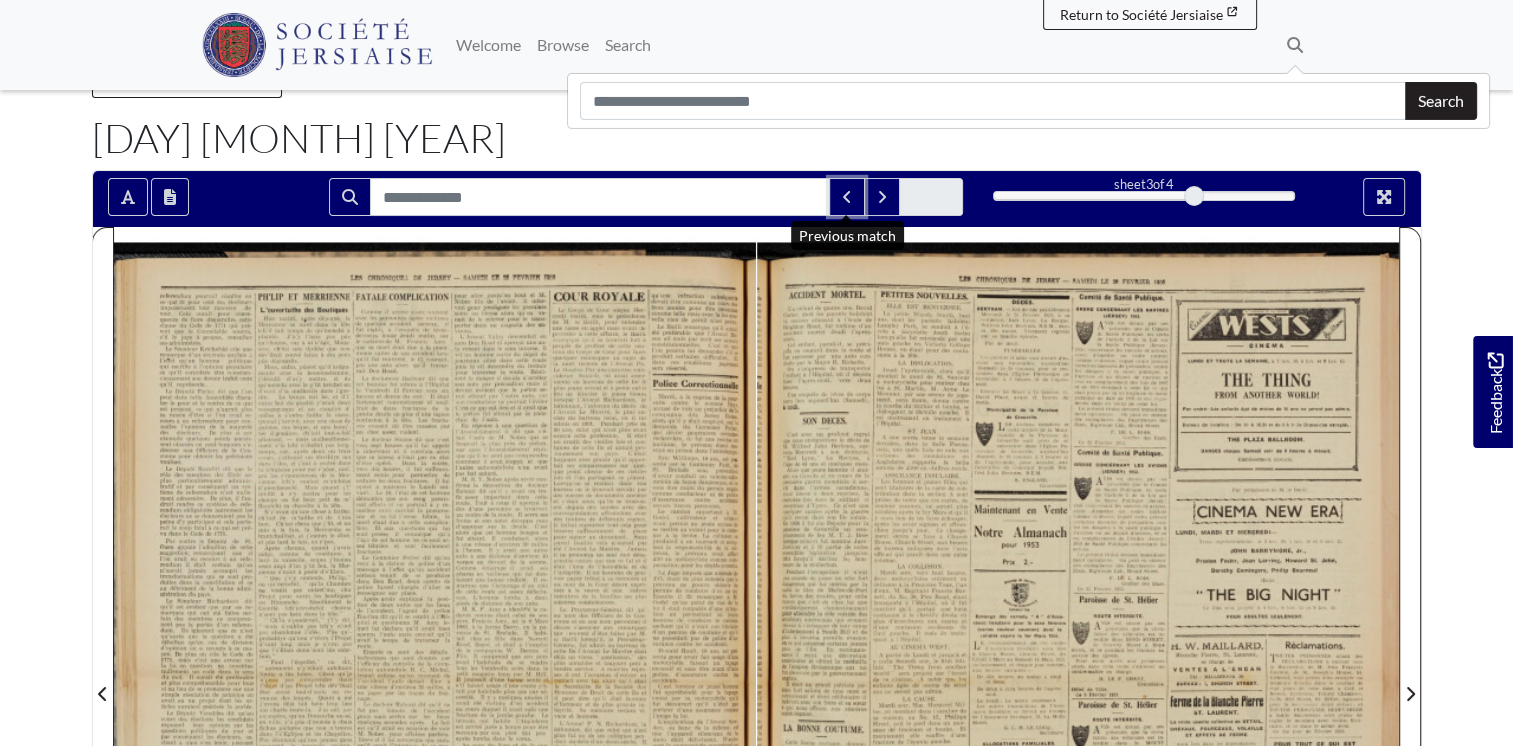 drag, startPoint x: 1090, startPoint y: 194, endPoint x: 1150, endPoint y: 190, distance: 60.133186 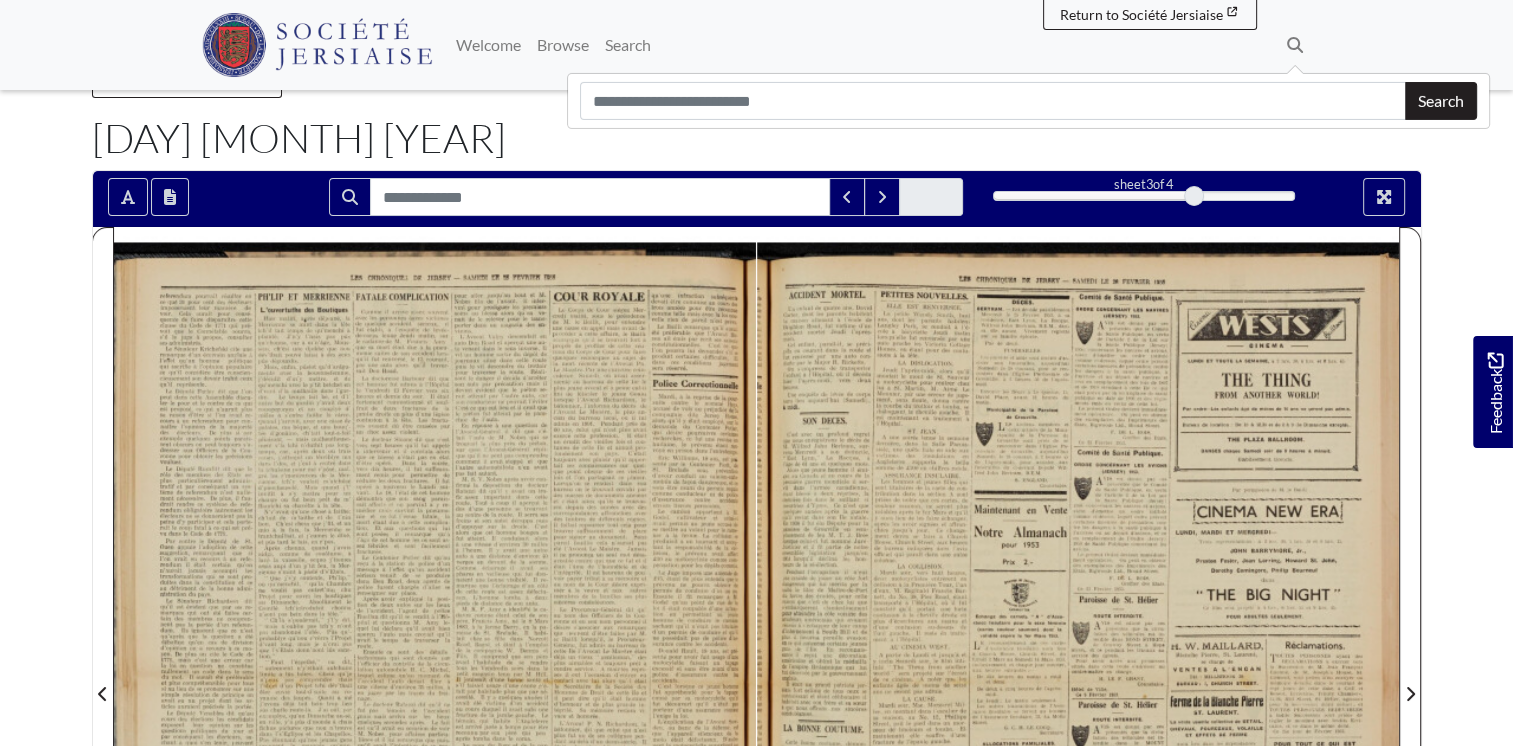 click at bounding box center (435, 681) 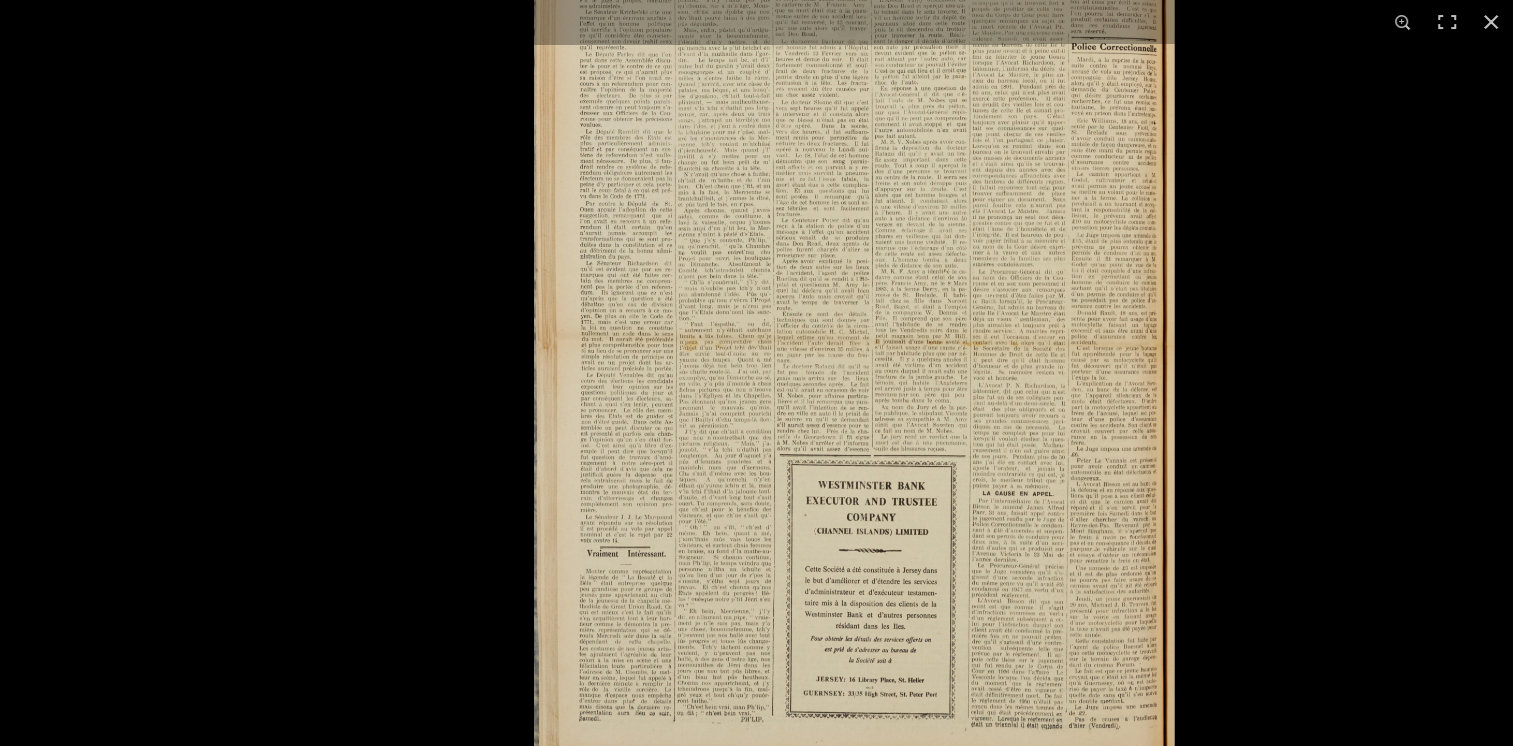 click at bounding box center (756, 373) 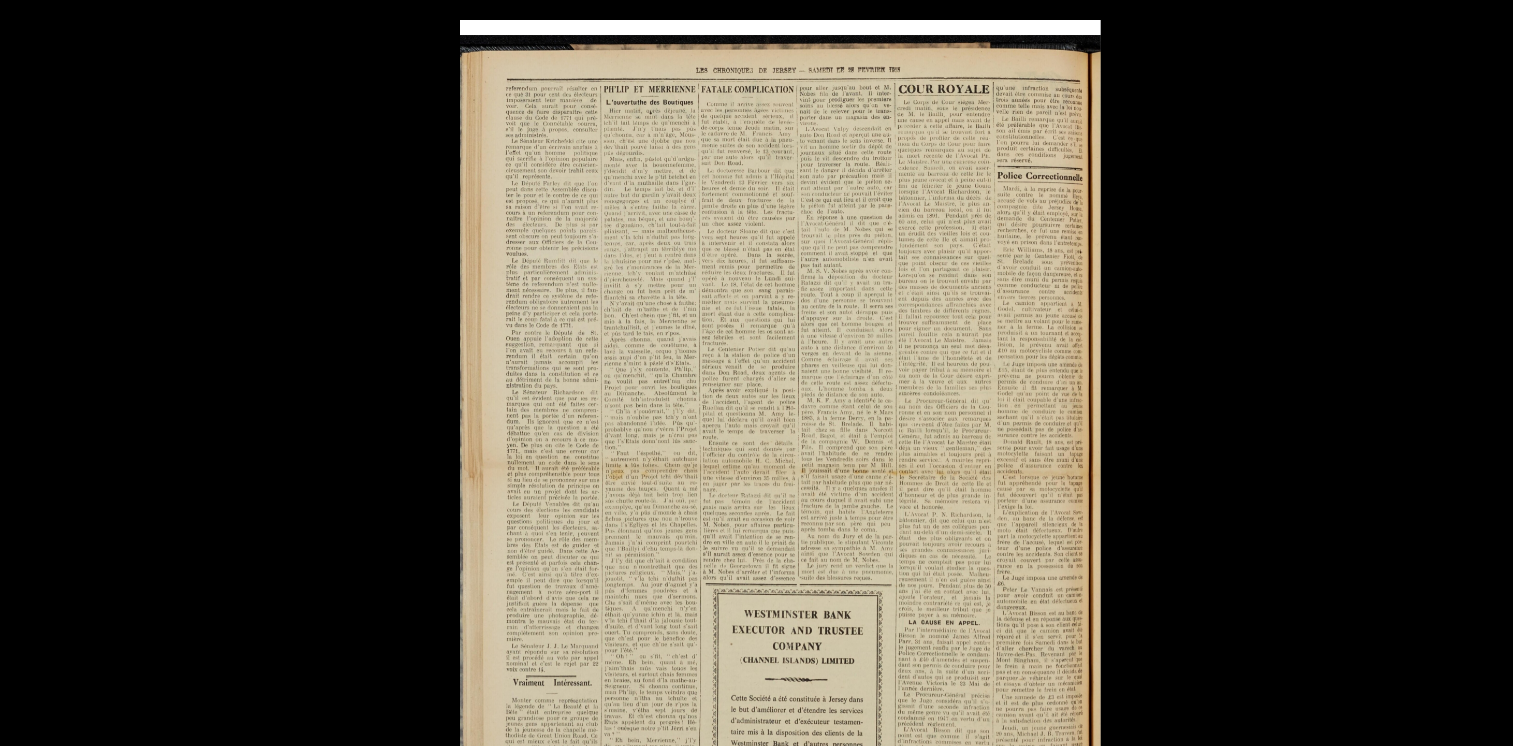 click at bounding box center (780, 473) 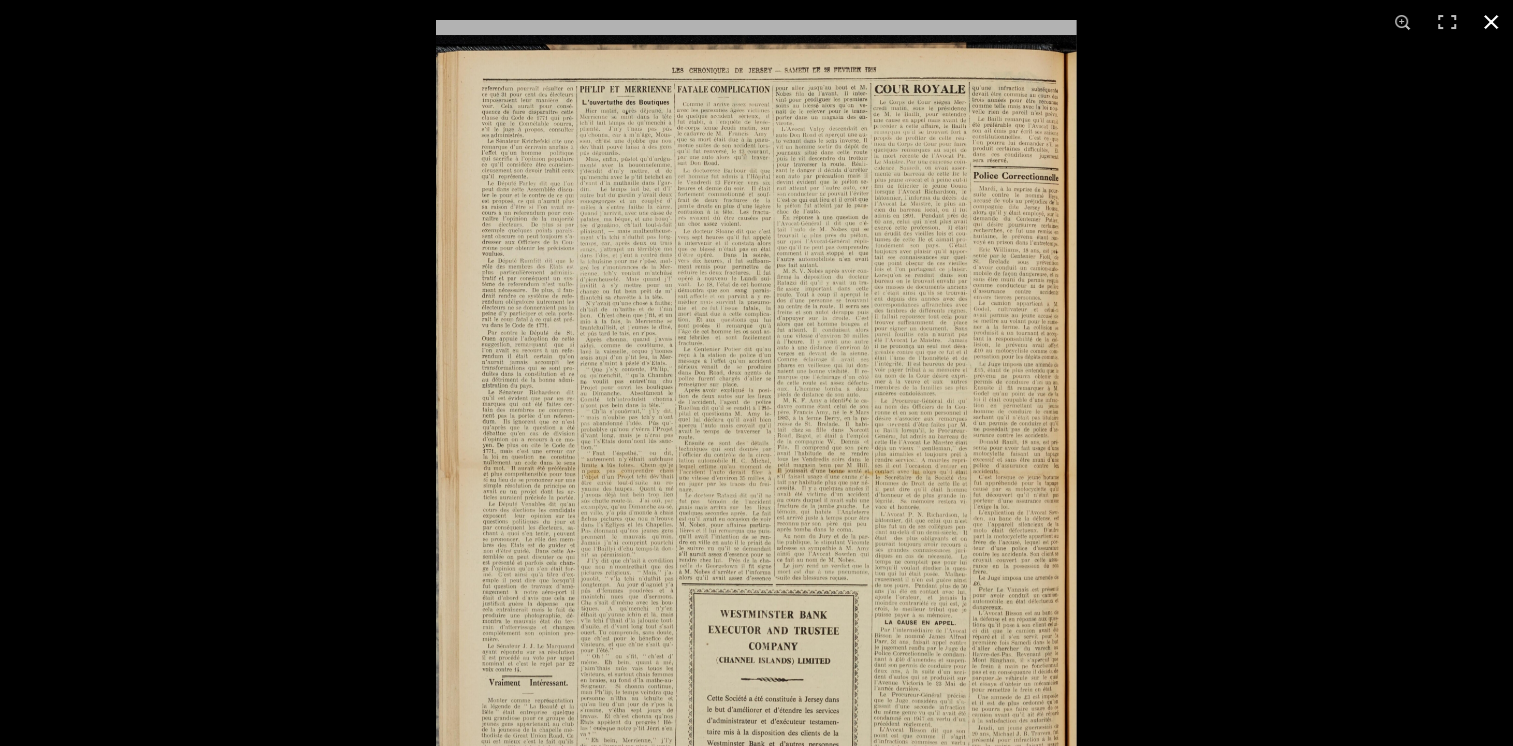 scroll, scrollTop: 123, scrollLeft: 0, axis: vertical 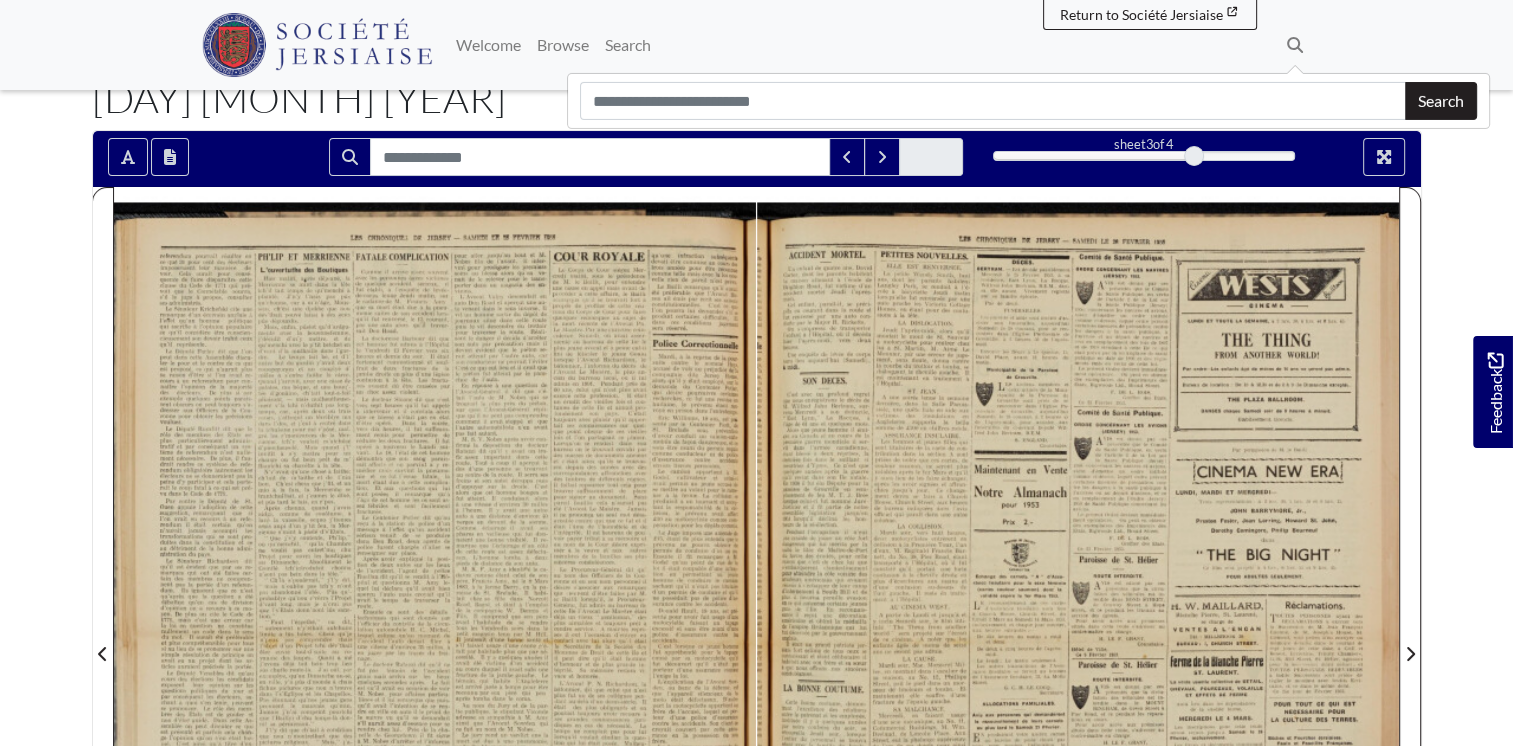 click at bounding box center [435, 641] 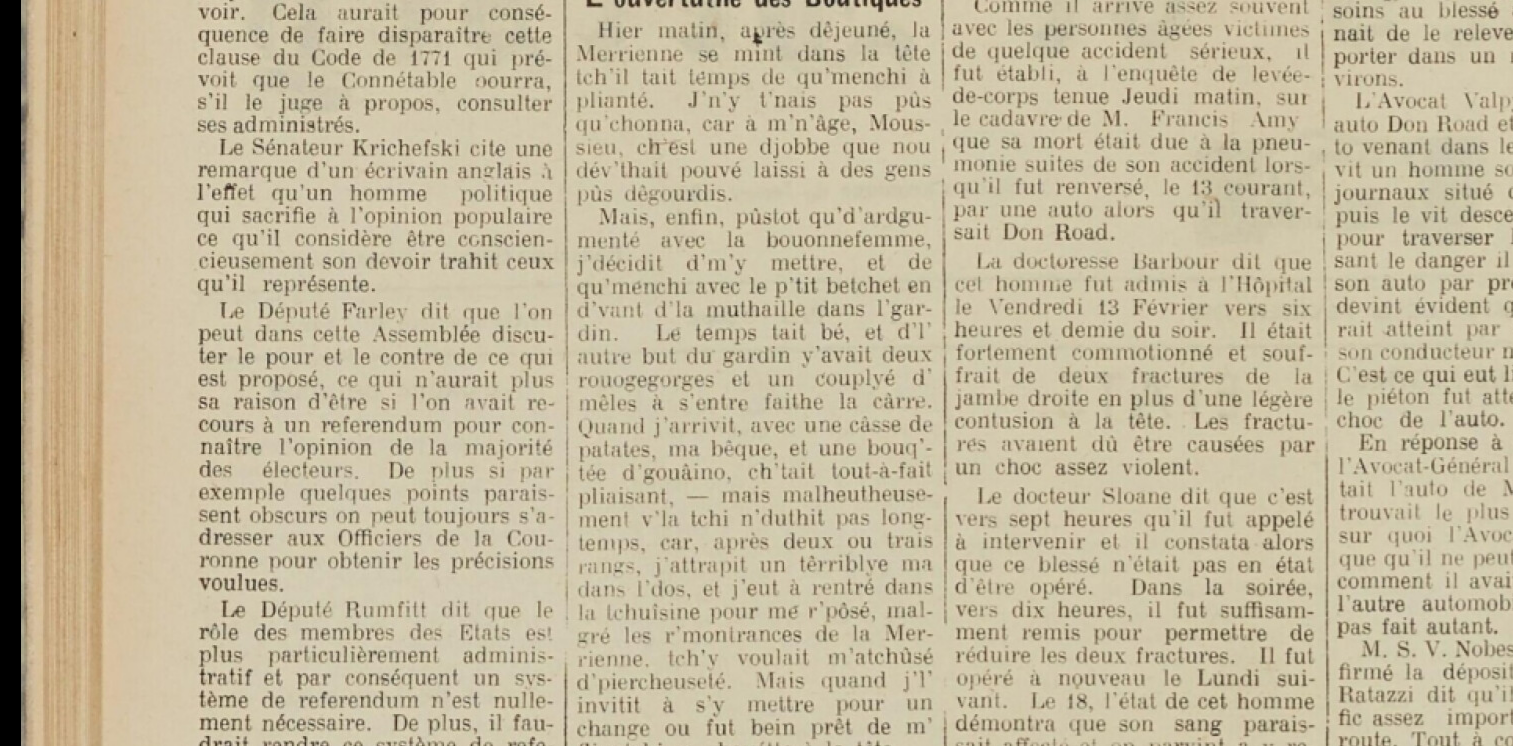 click on "Menu" at bounding box center (756, 727) 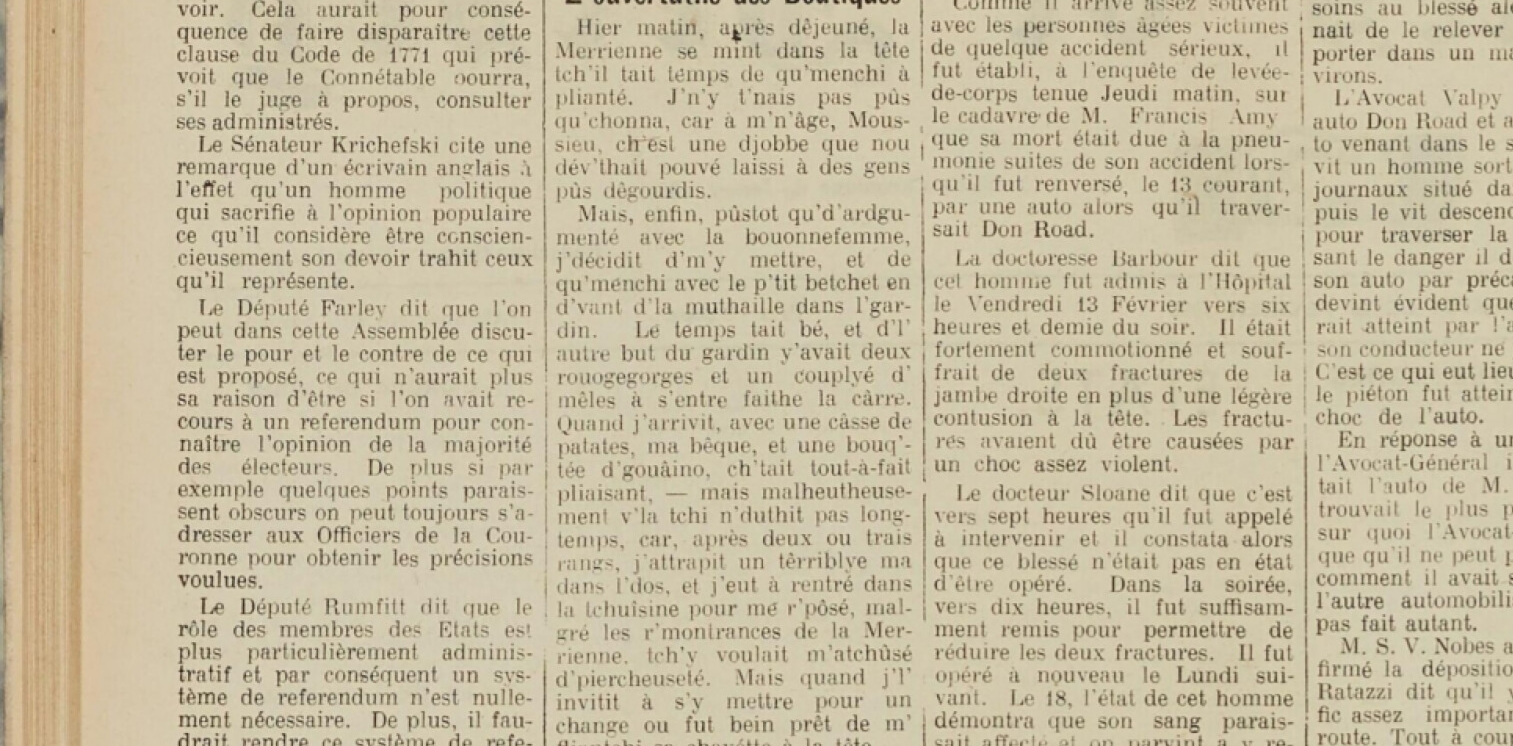 click at bounding box center (1237, 1427) 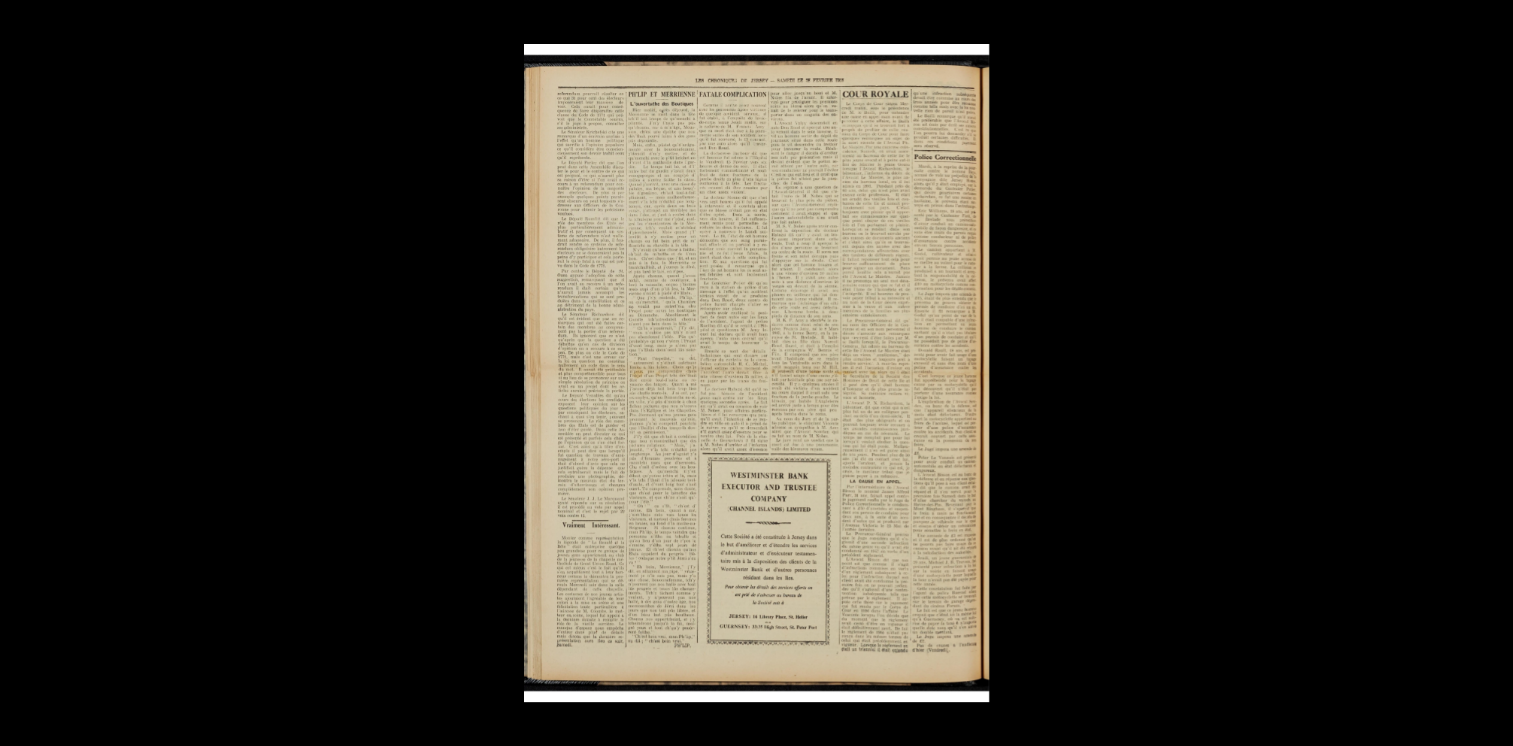 click at bounding box center [756, 373] 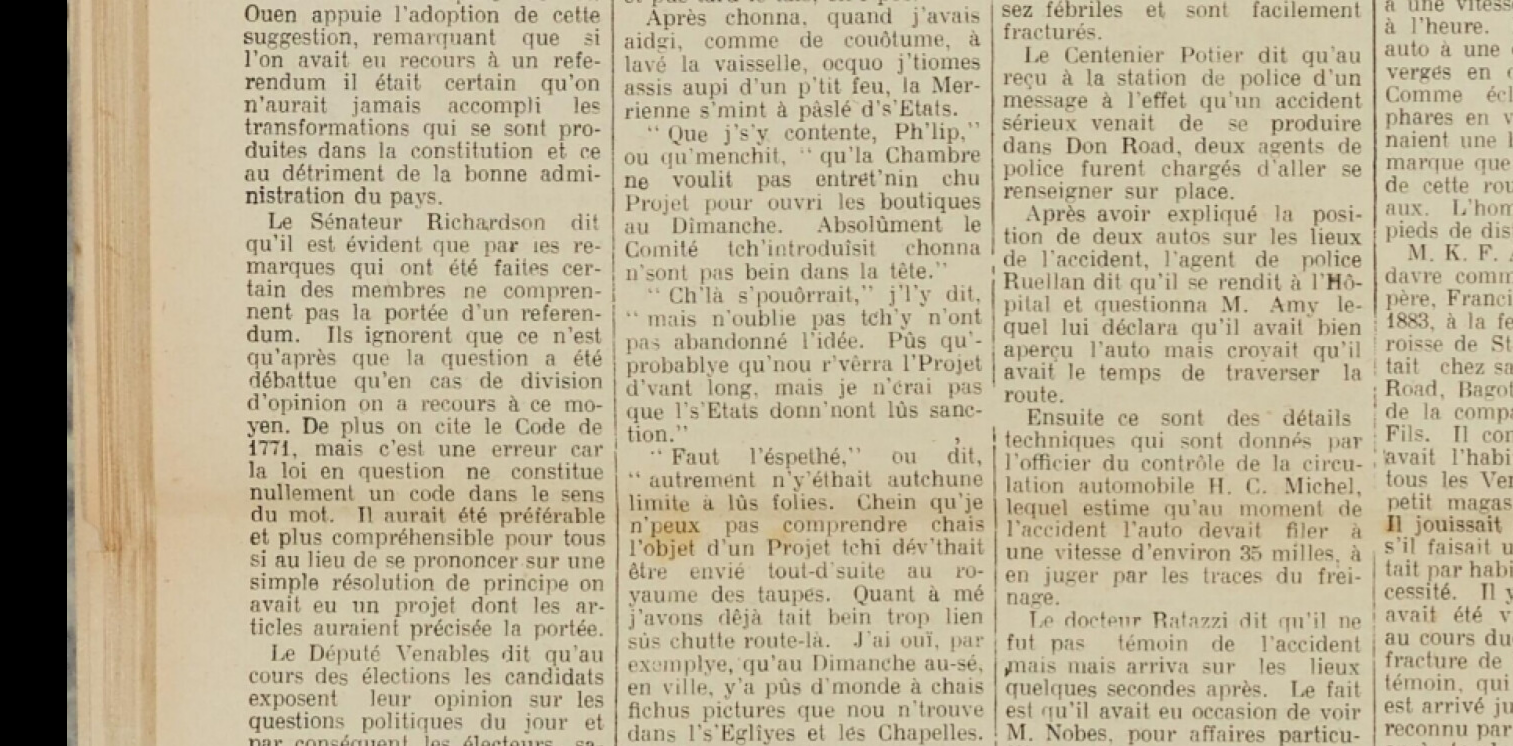 click on "Menu" at bounding box center [756, 727] 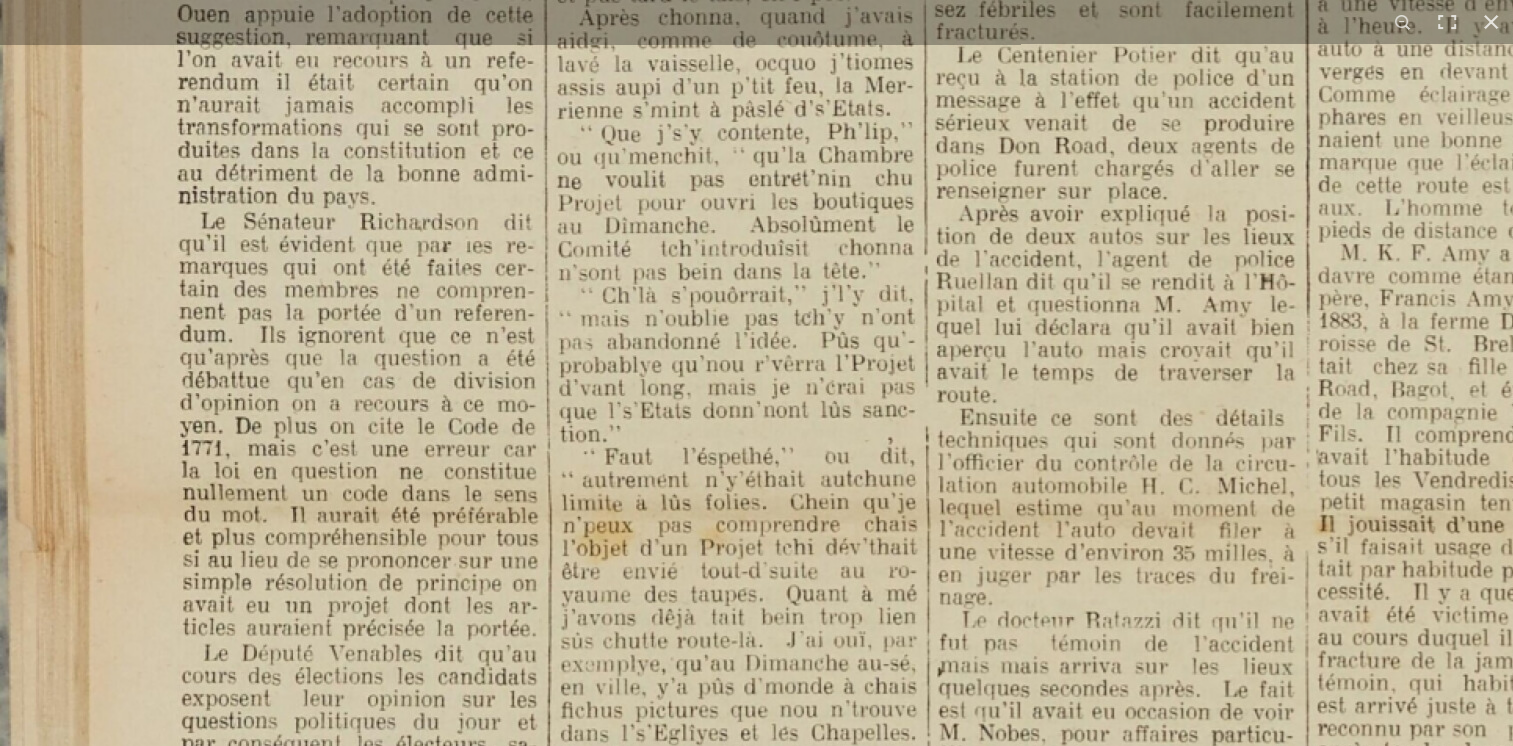 scroll, scrollTop: 180, scrollLeft: 0, axis: vertical 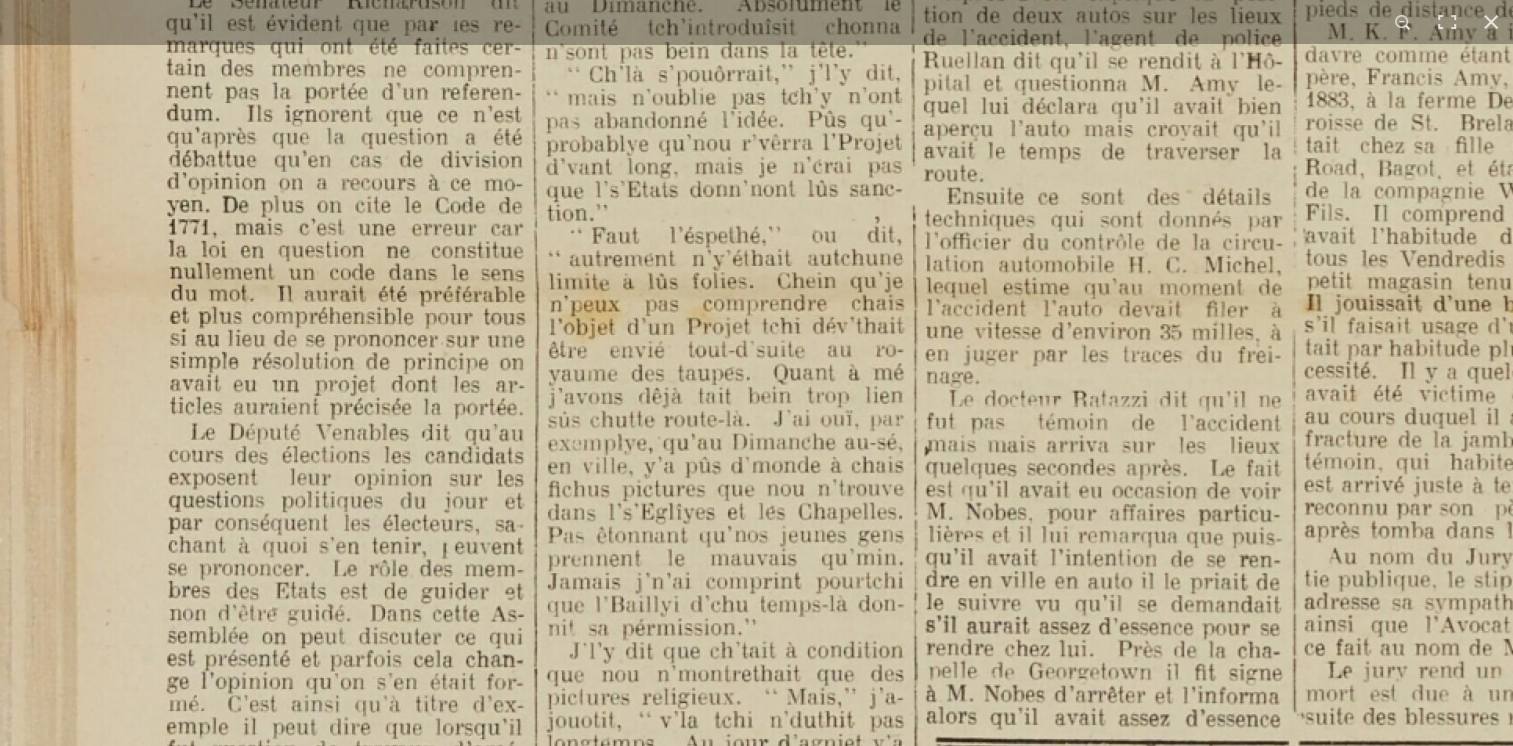 click at bounding box center (1224, 313) 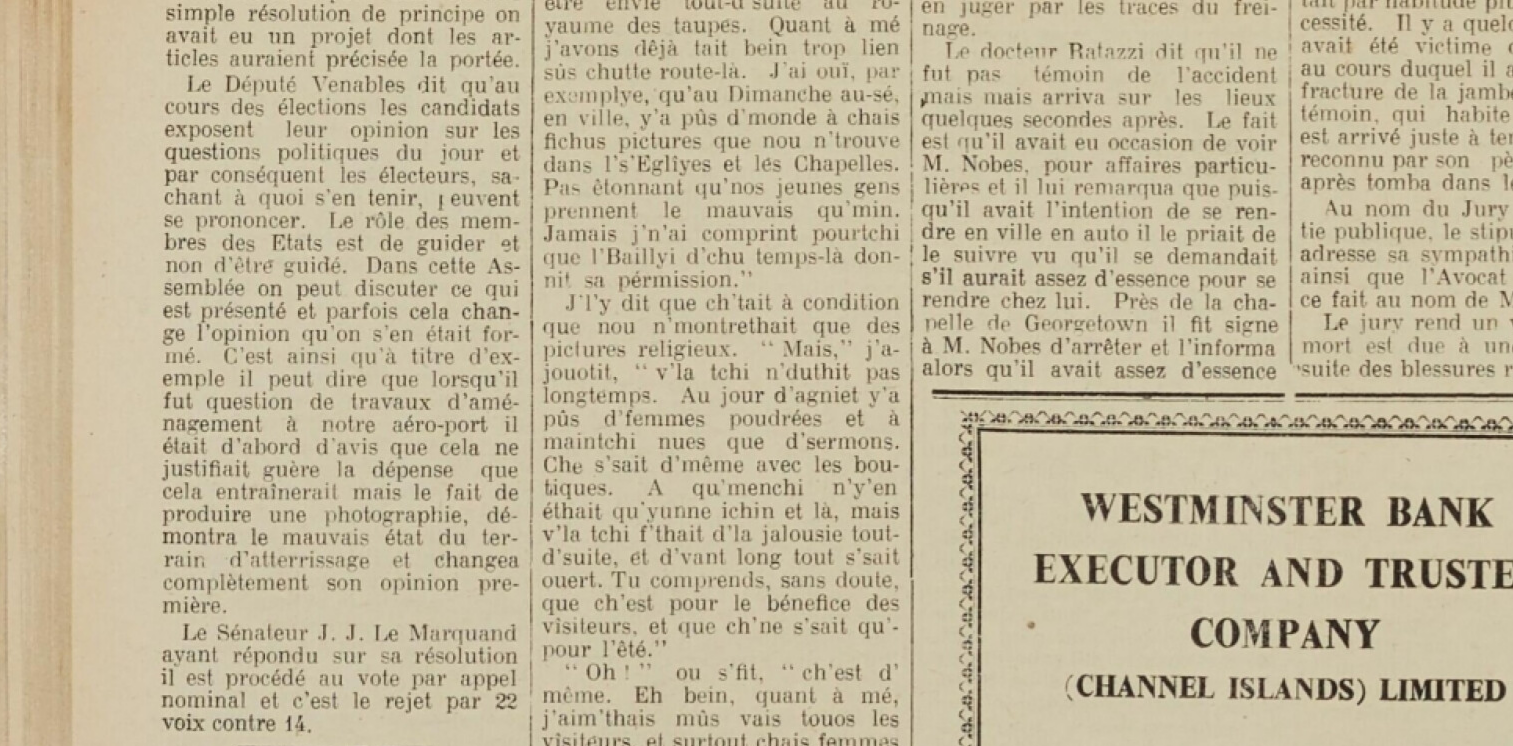 click at bounding box center (1220, -35) 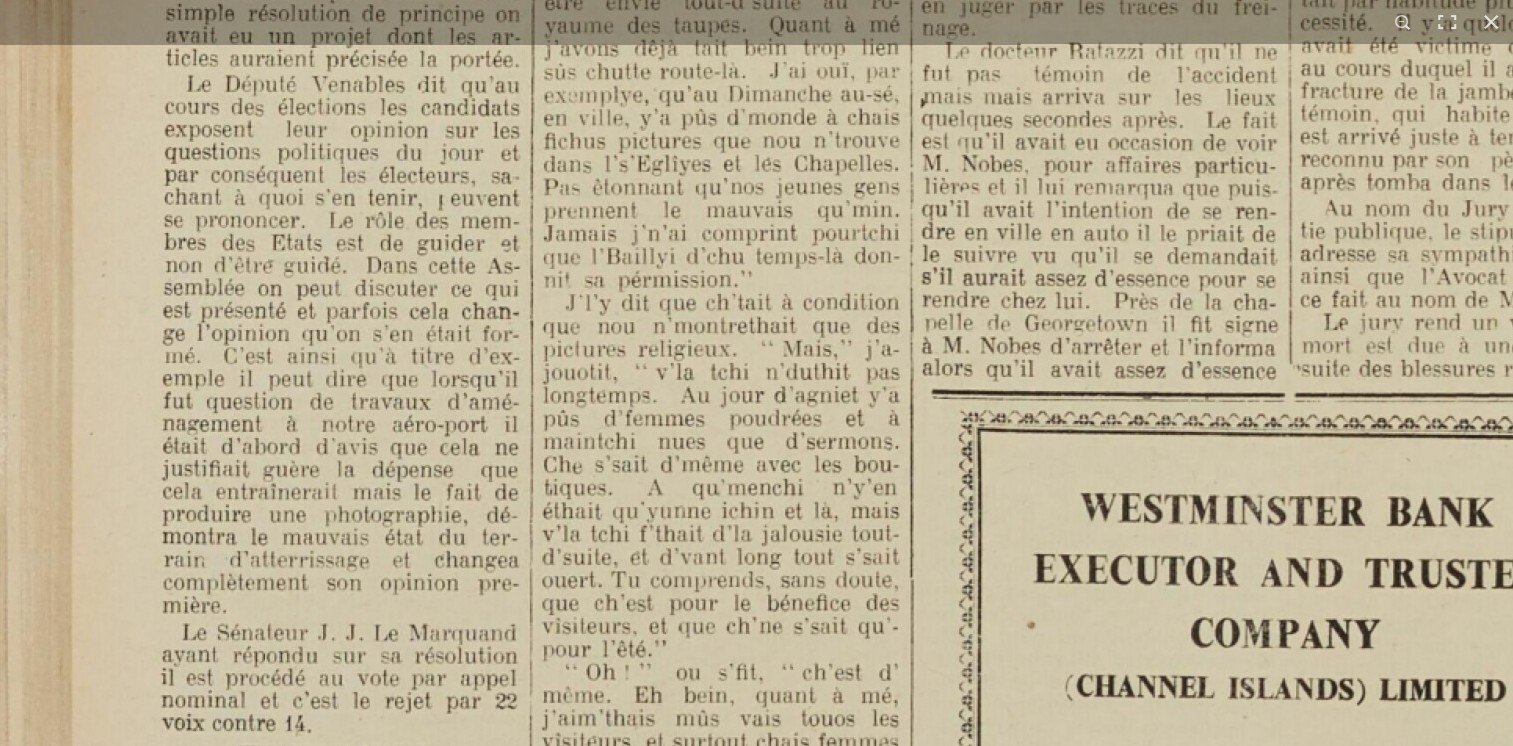 click at bounding box center (1220, -35) 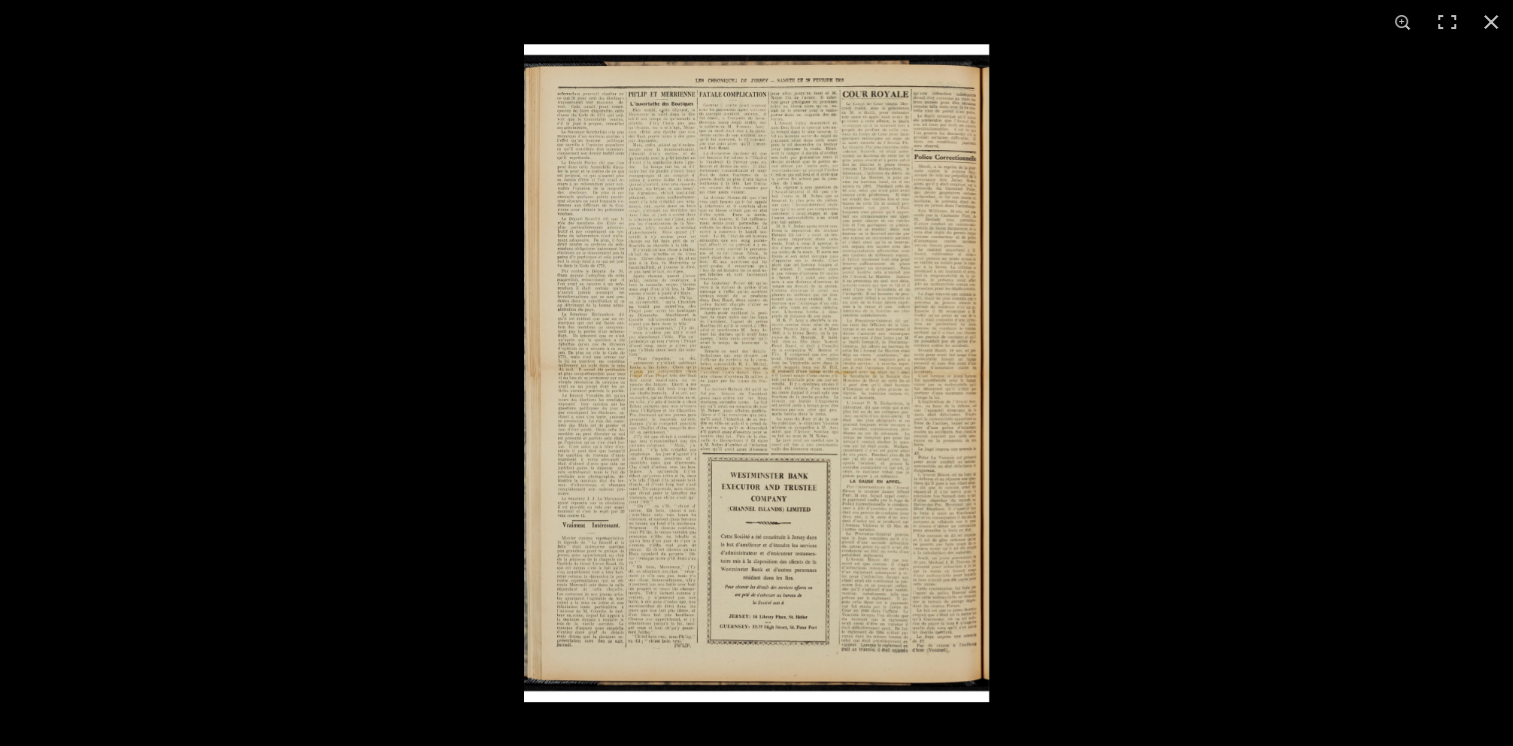 click at bounding box center (756, 373) 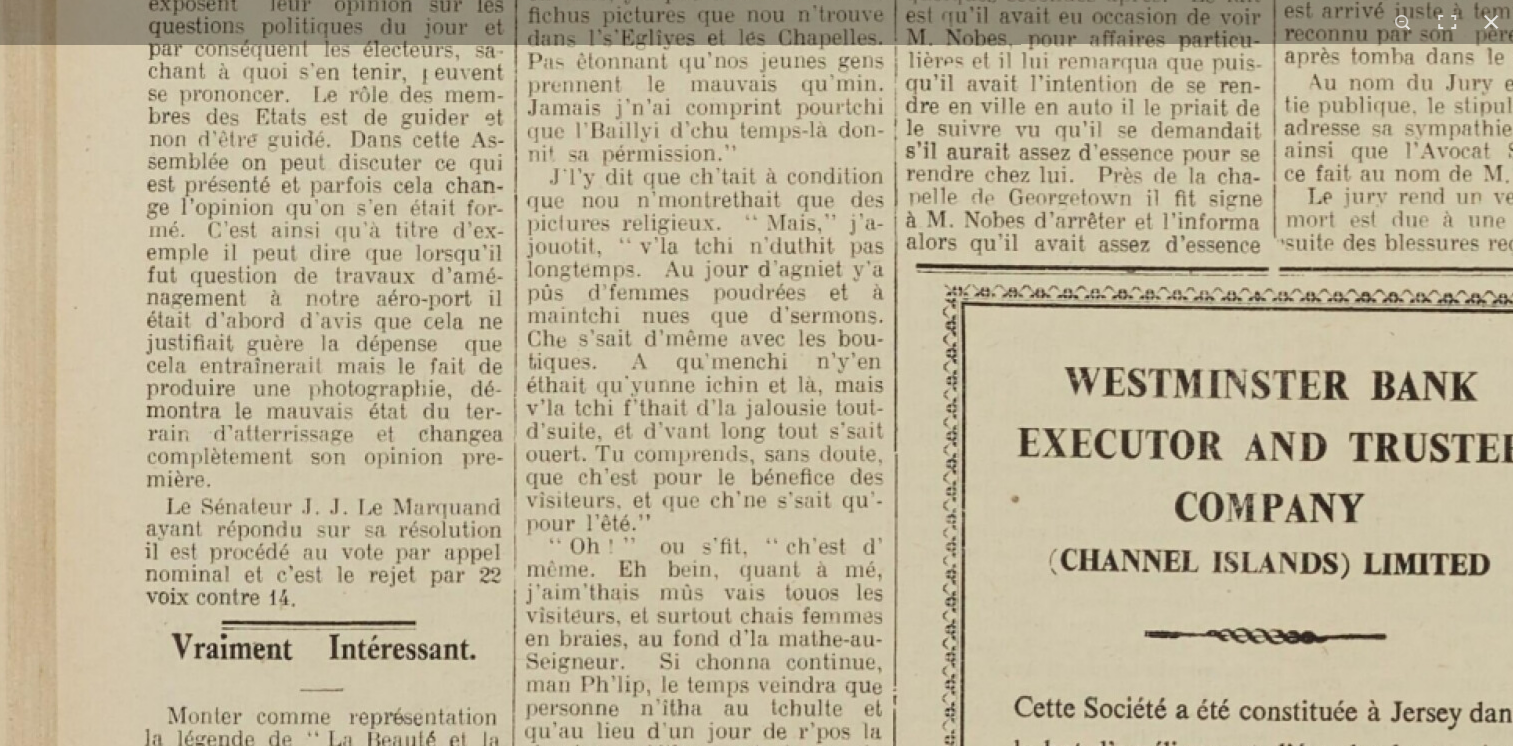 click at bounding box center (1204, -161) 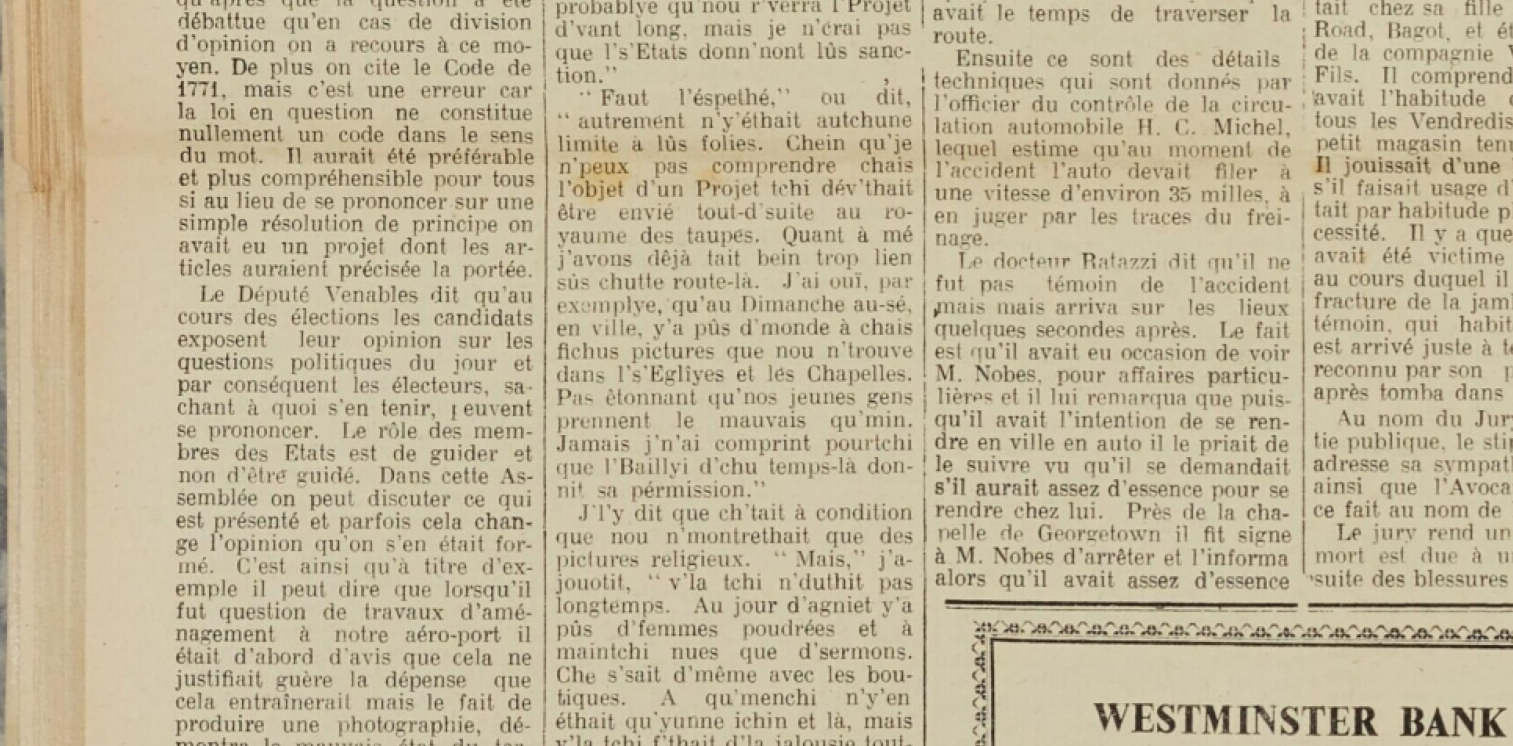 click at bounding box center (1233, 175) 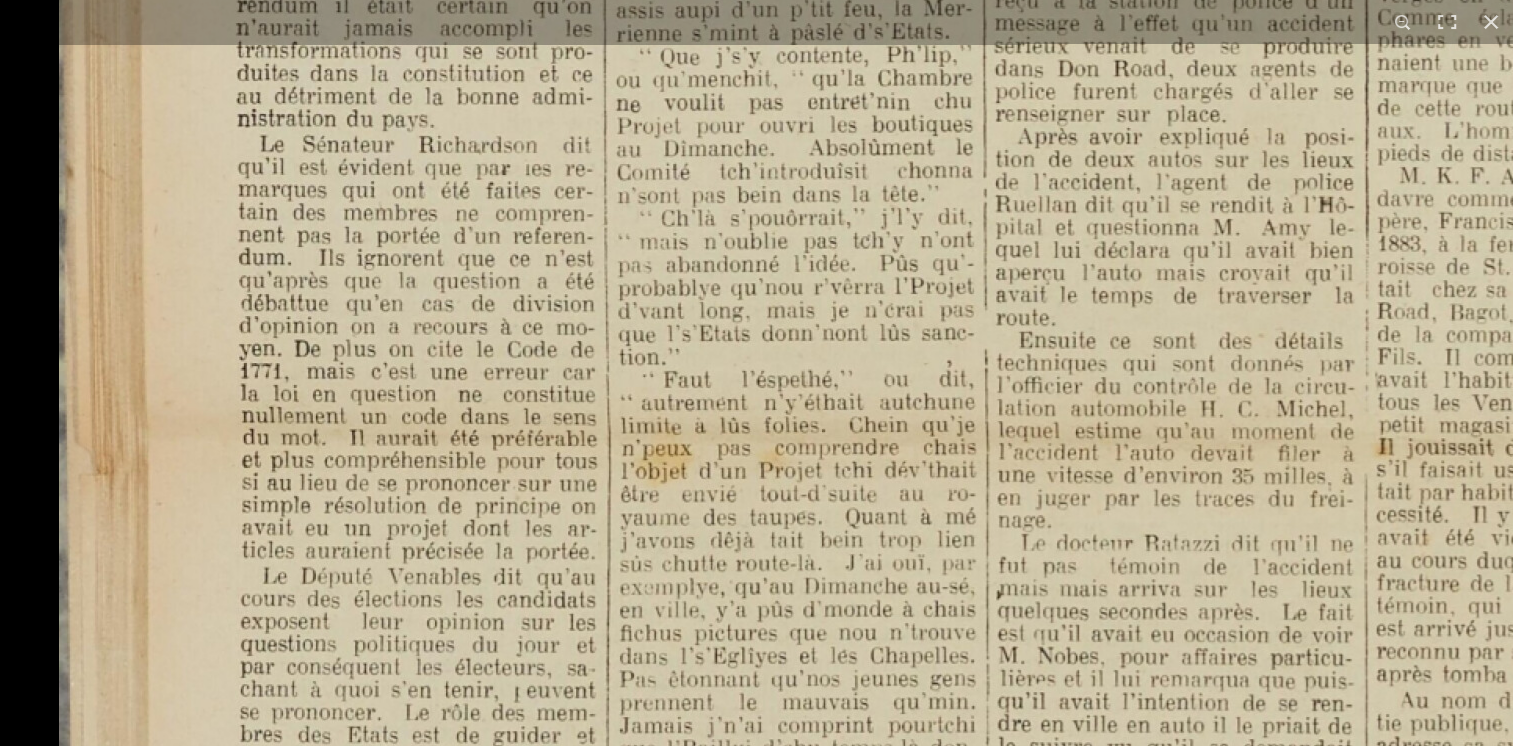 click on "Menu" at bounding box center (756, 283) 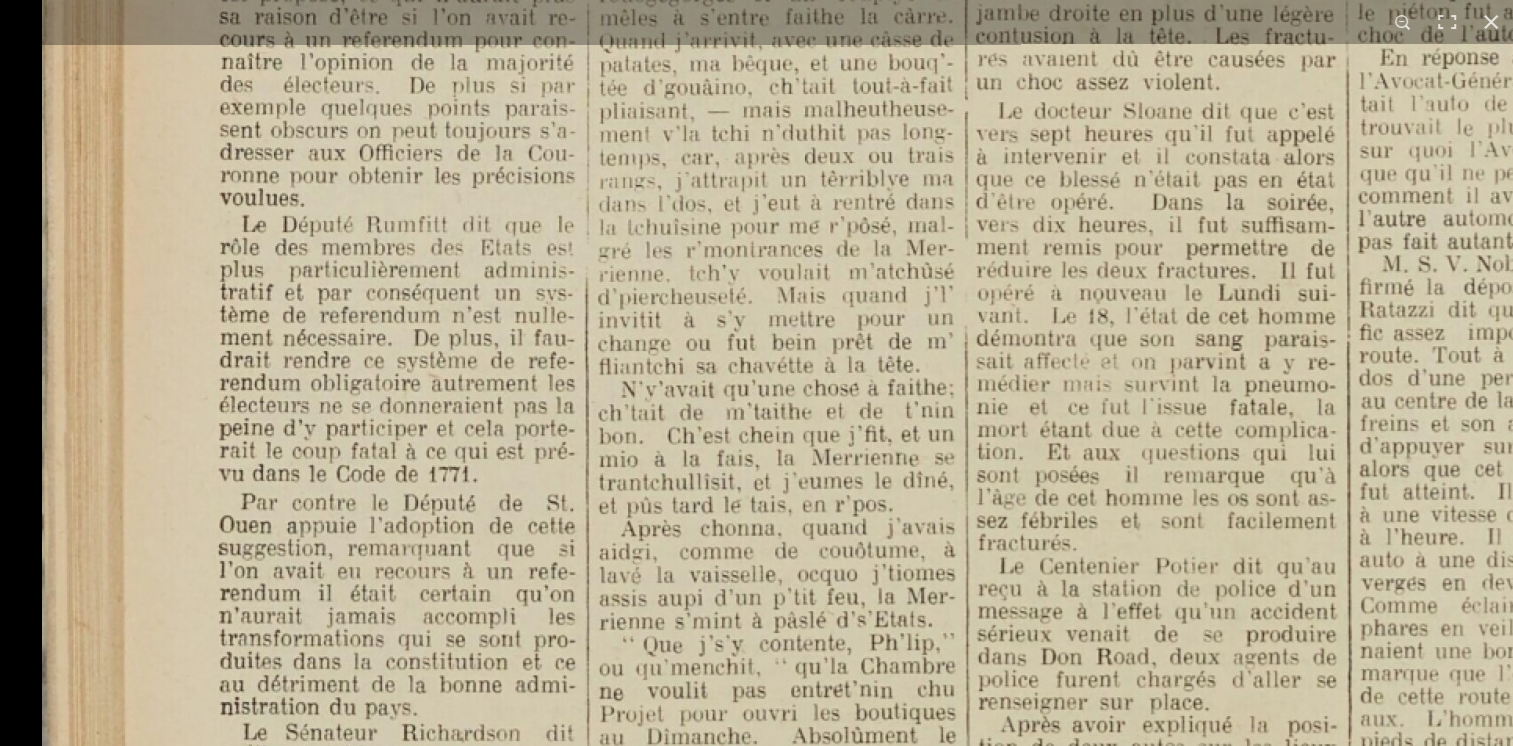 click on "Menu" at bounding box center [756, 283] 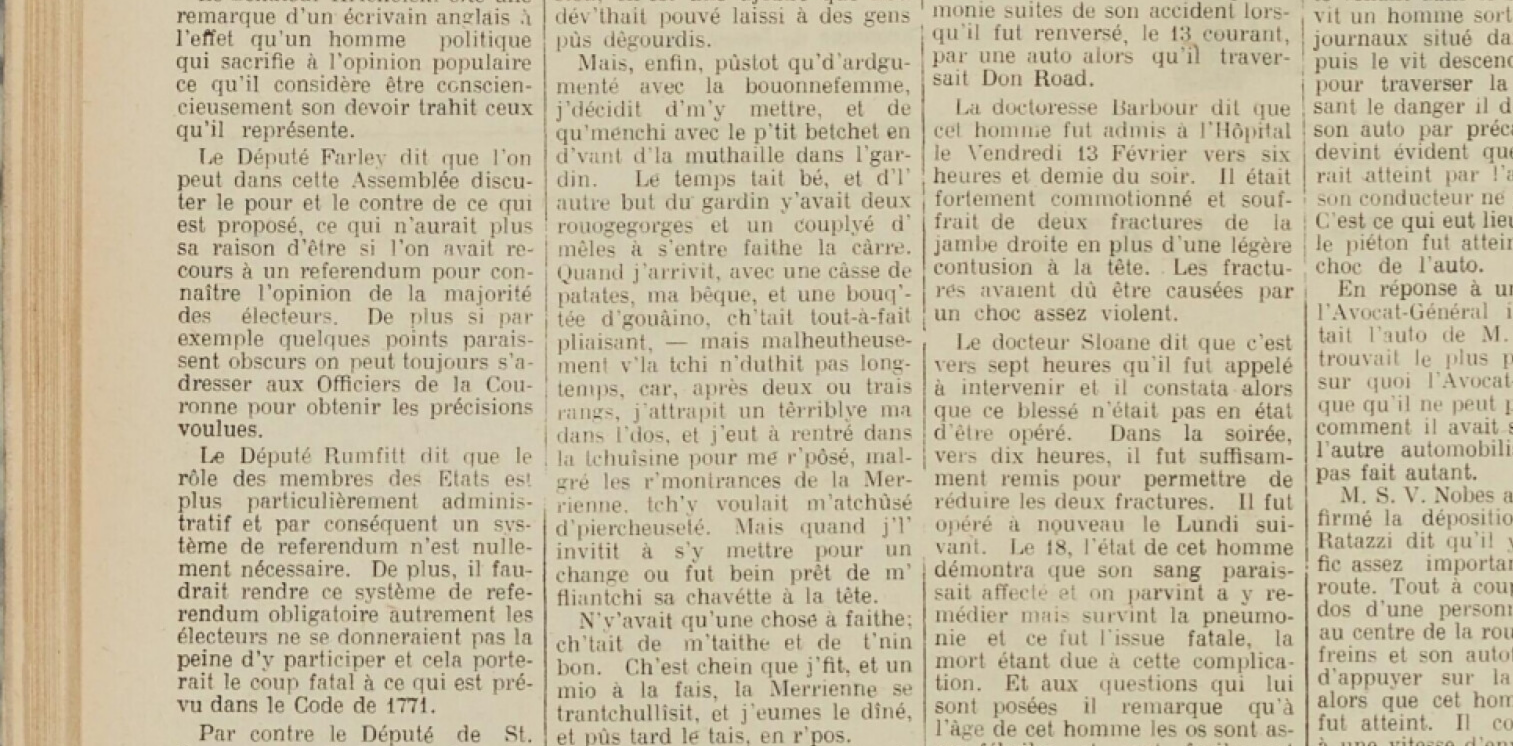 click at bounding box center (1237, 1276) 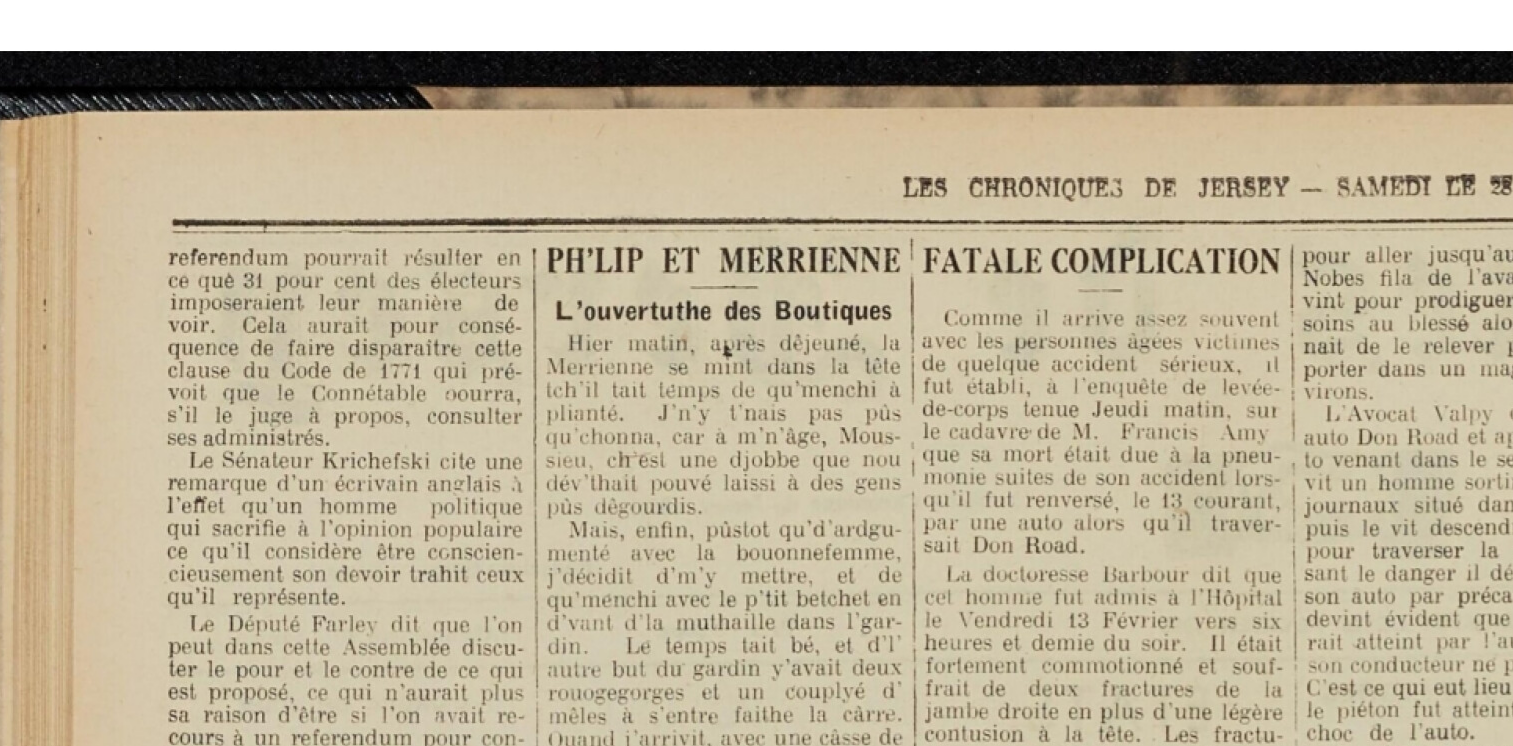 click on "Menu" at bounding box center (756, 283) 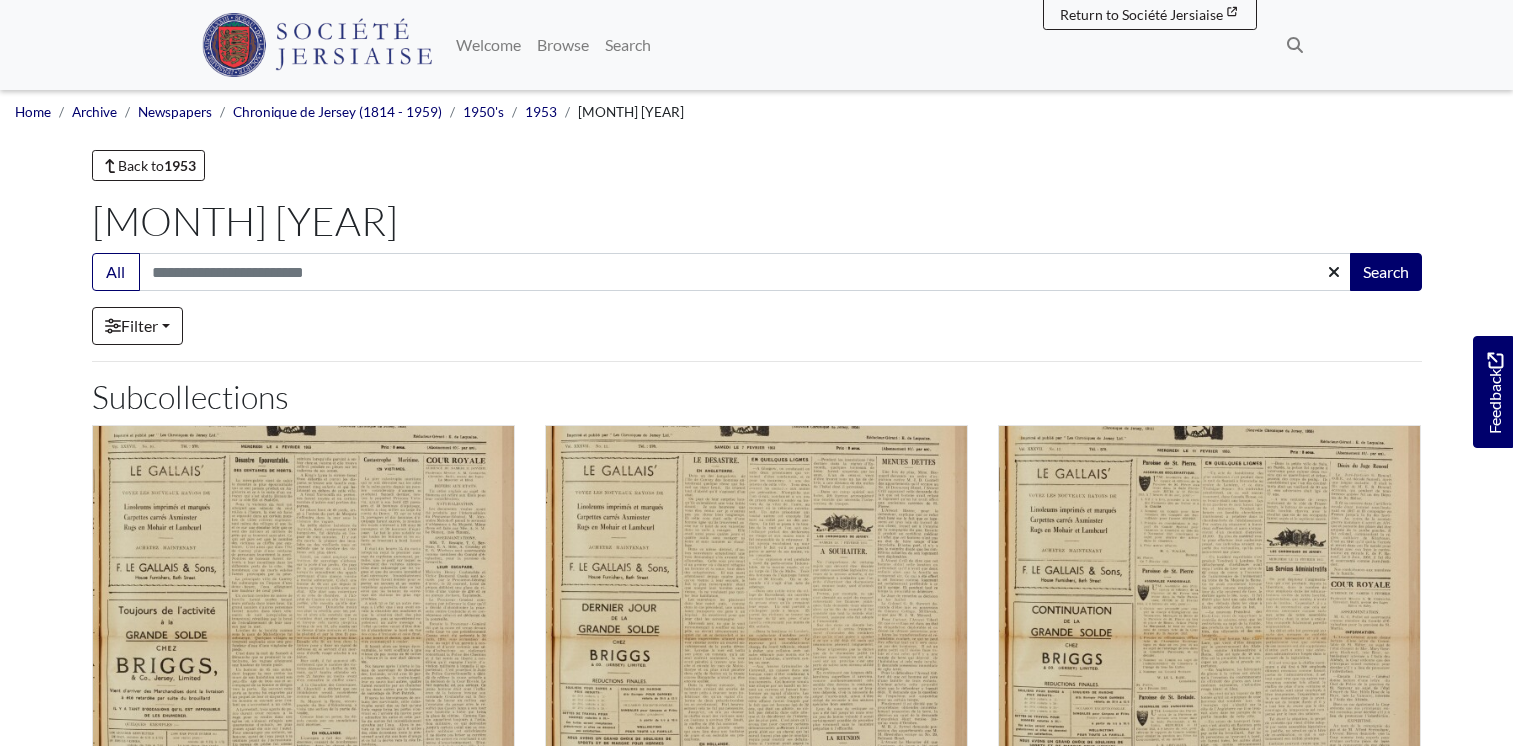scroll, scrollTop: 1319, scrollLeft: 0, axis: vertical 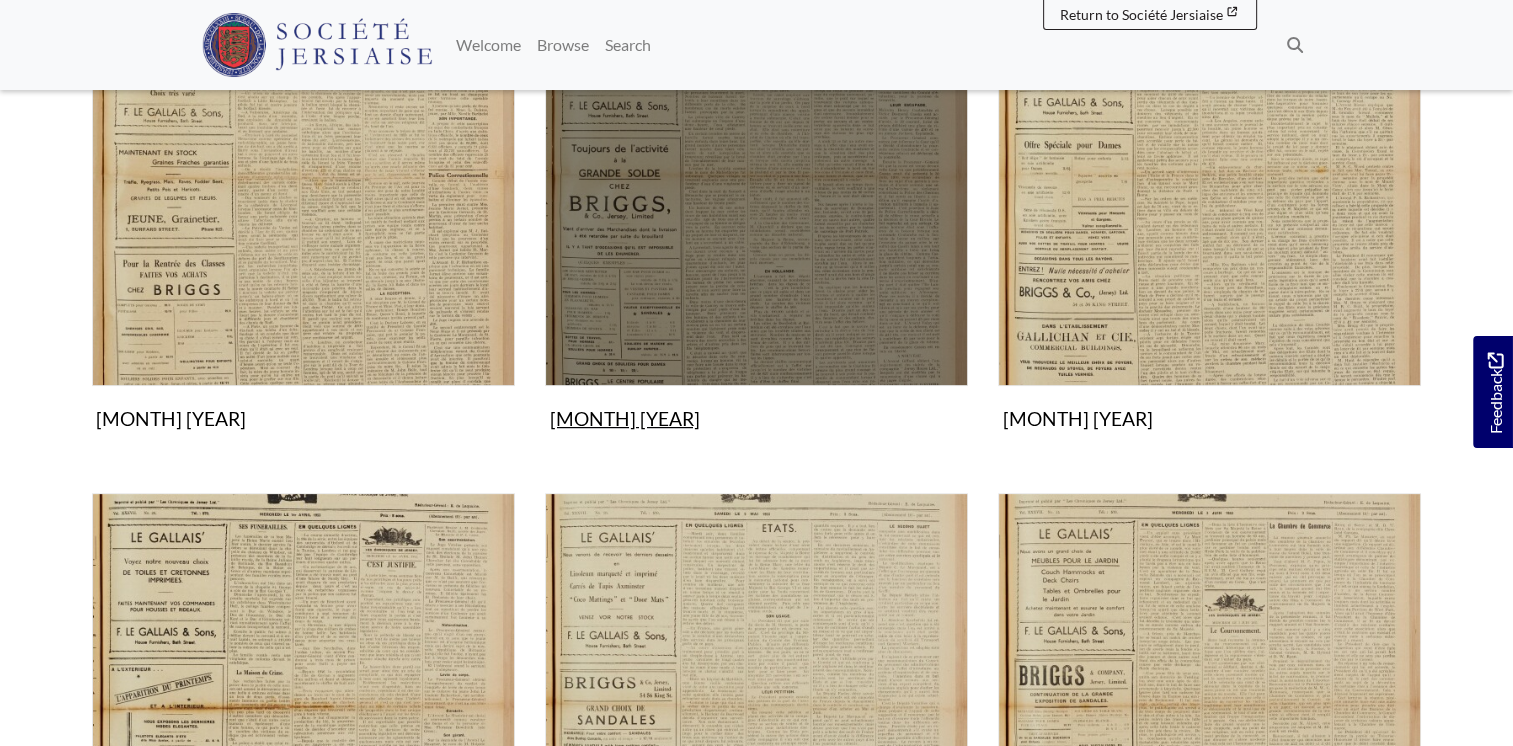 click on "[MONTH] [YEAR]
Collection" at bounding box center [756, 201] 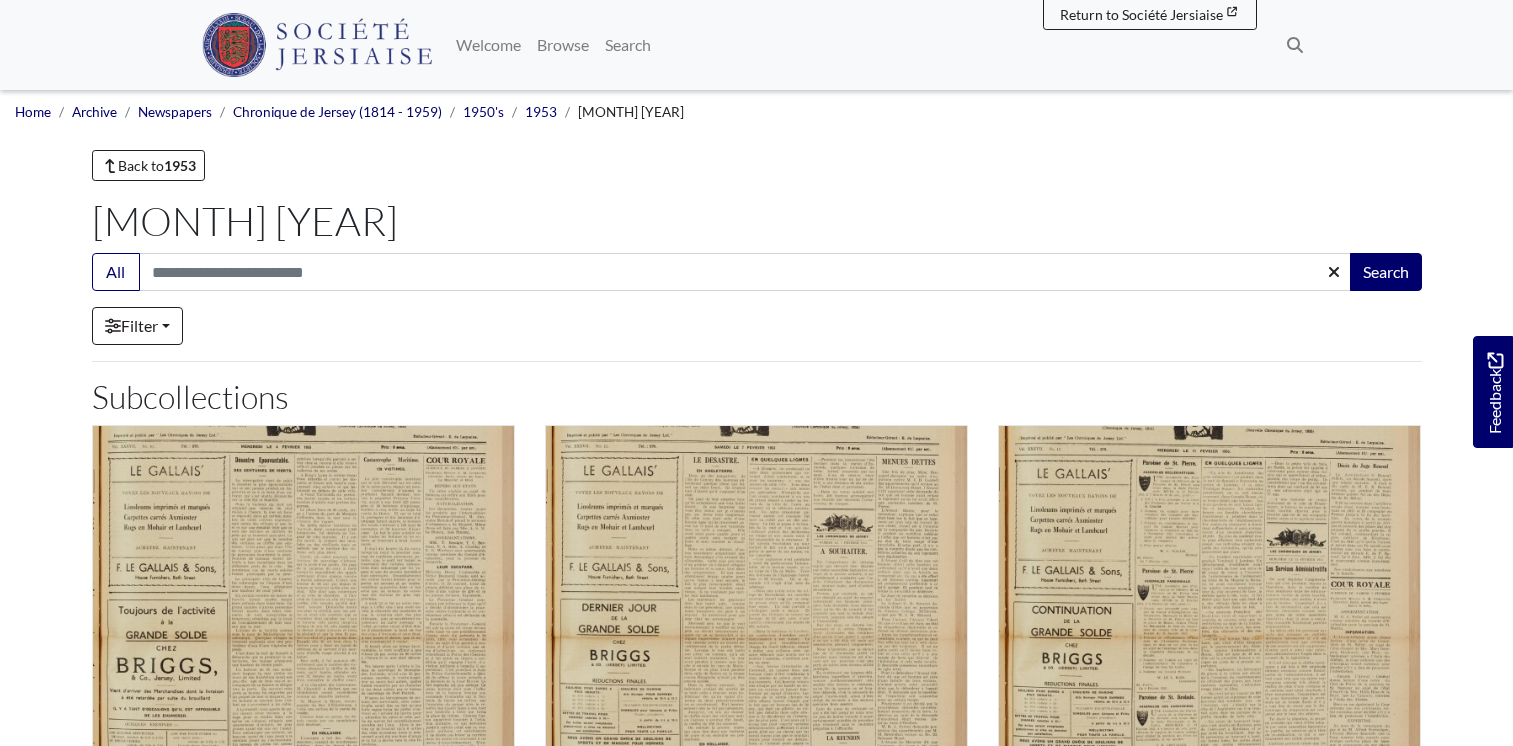 scroll, scrollTop: 0, scrollLeft: 0, axis: both 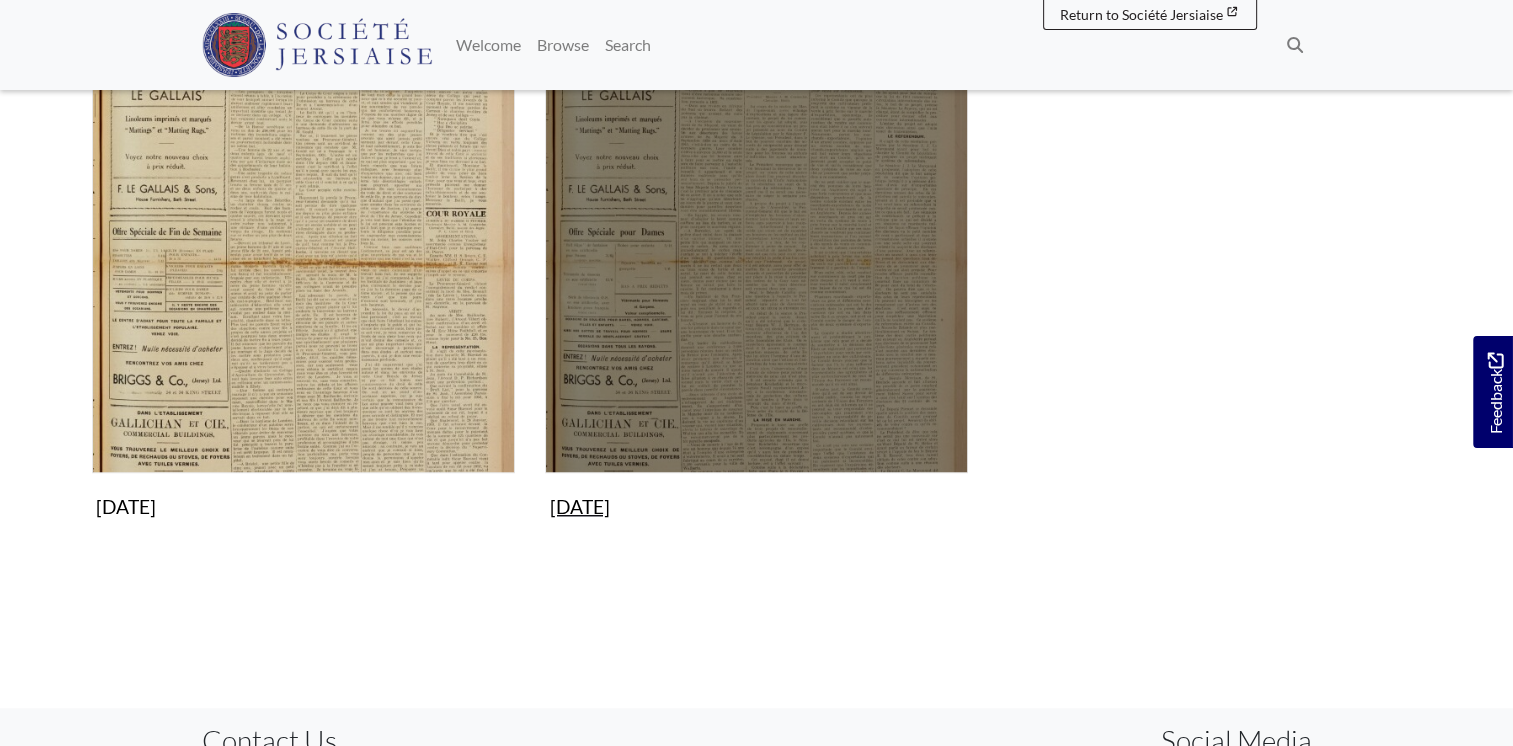 click at bounding box center (756, 261) 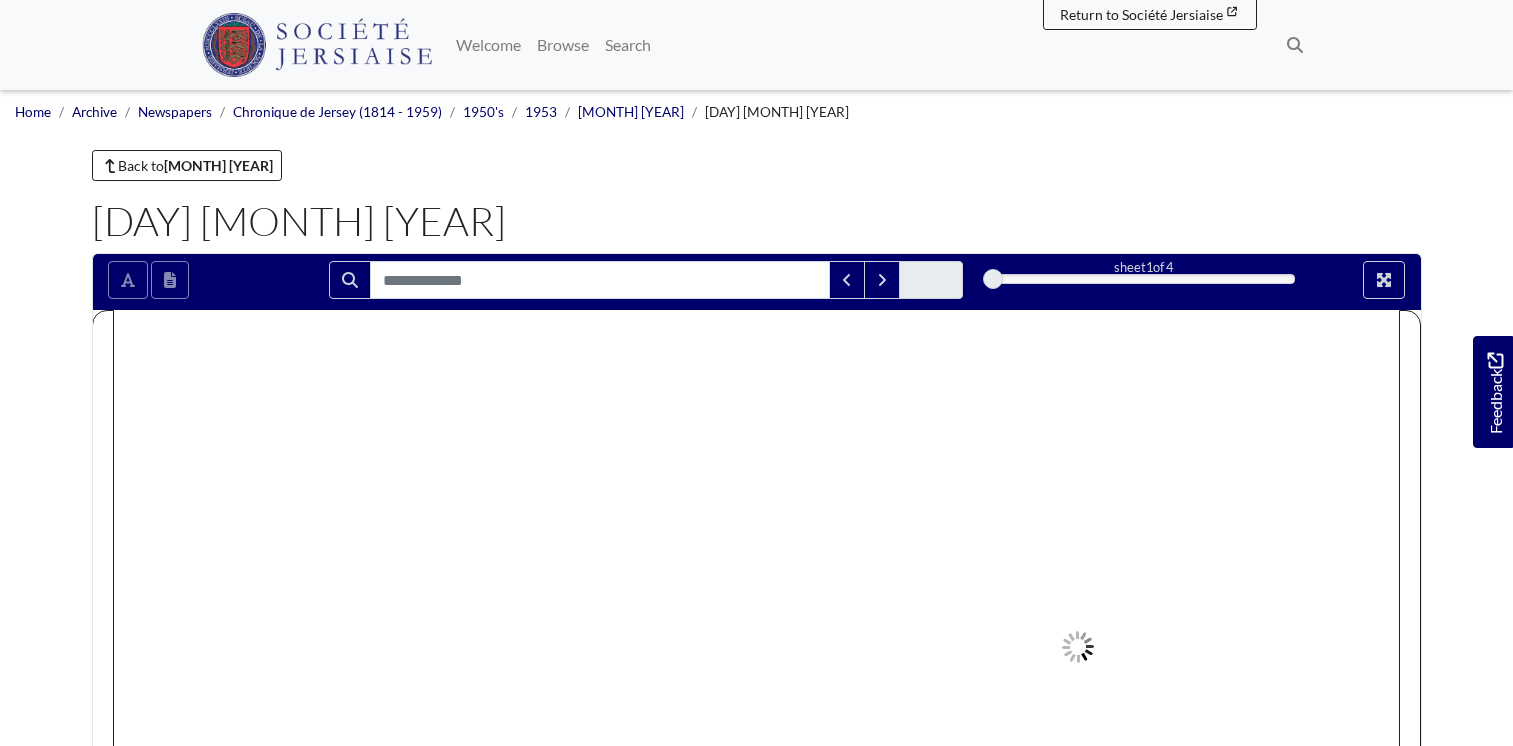 scroll, scrollTop: 0, scrollLeft: 0, axis: both 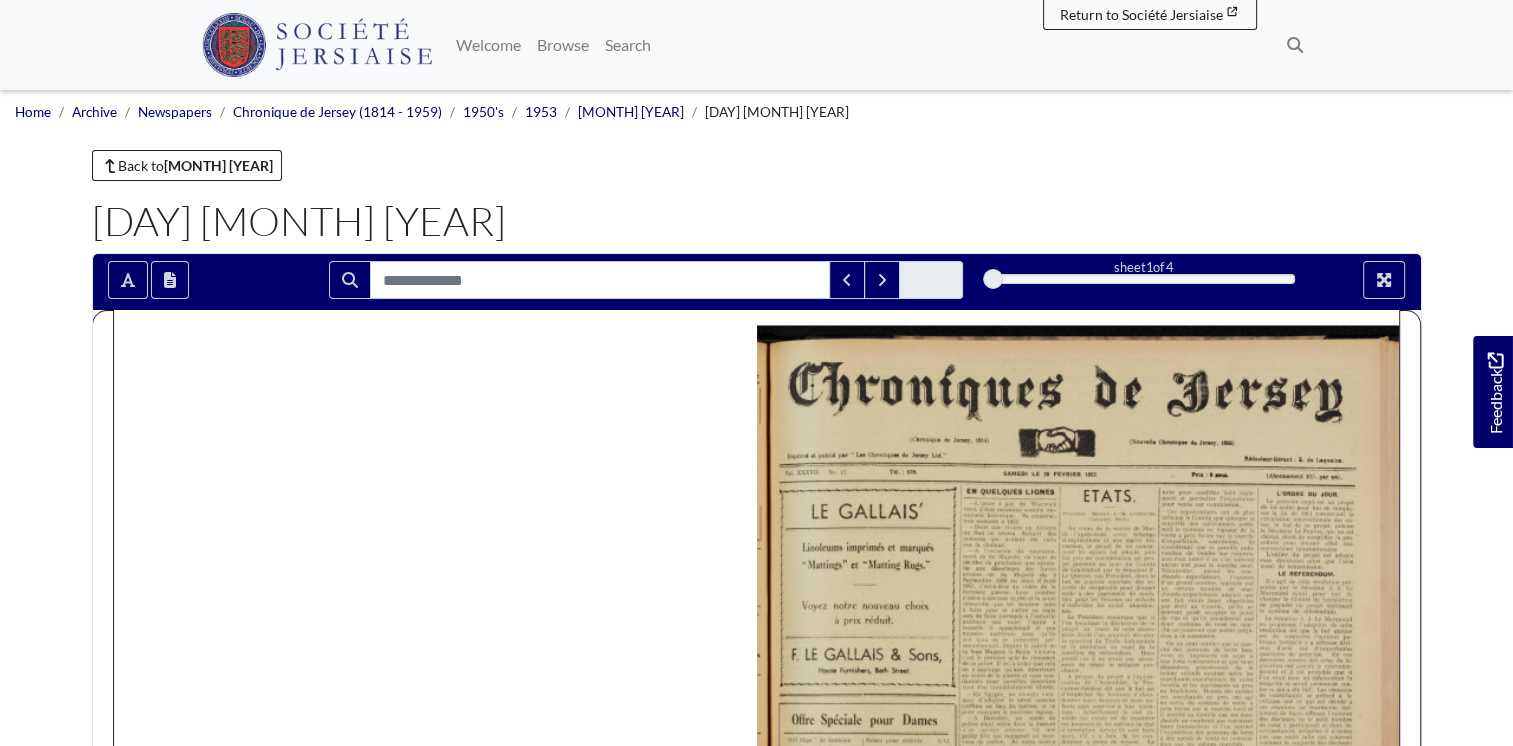click at bounding box center [1078, 764] 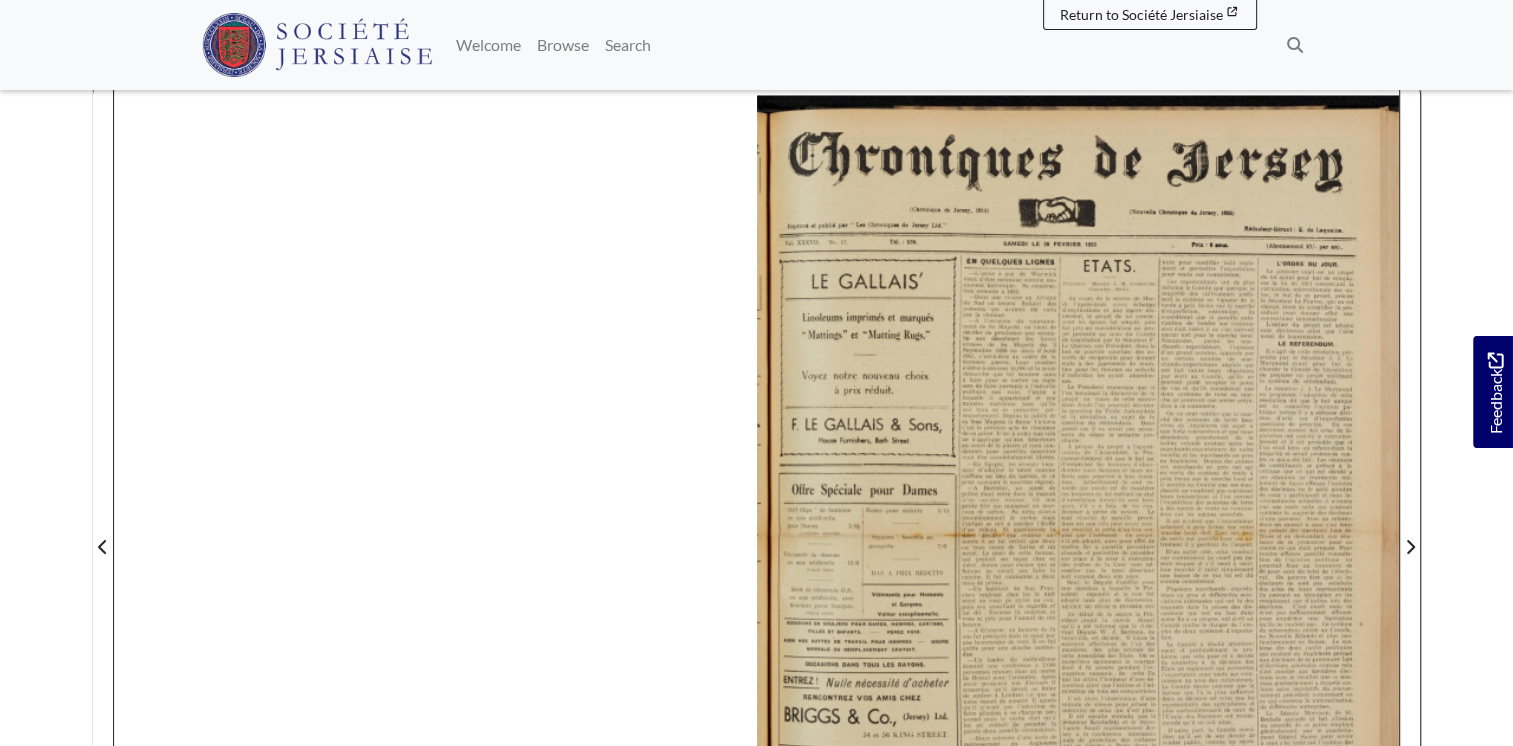 scroll, scrollTop: 302, scrollLeft: 0, axis: vertical 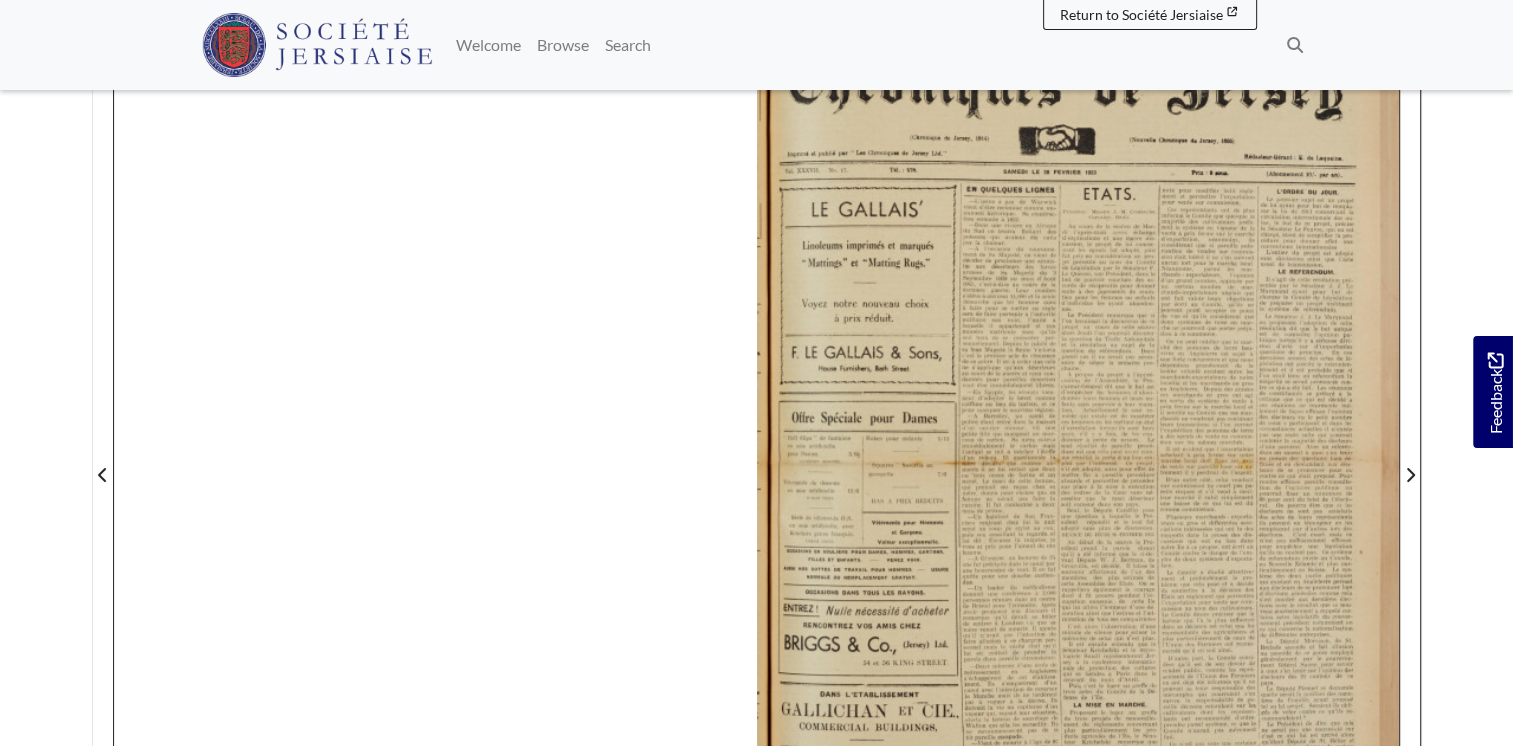 click at bounding box center [1078, 462] 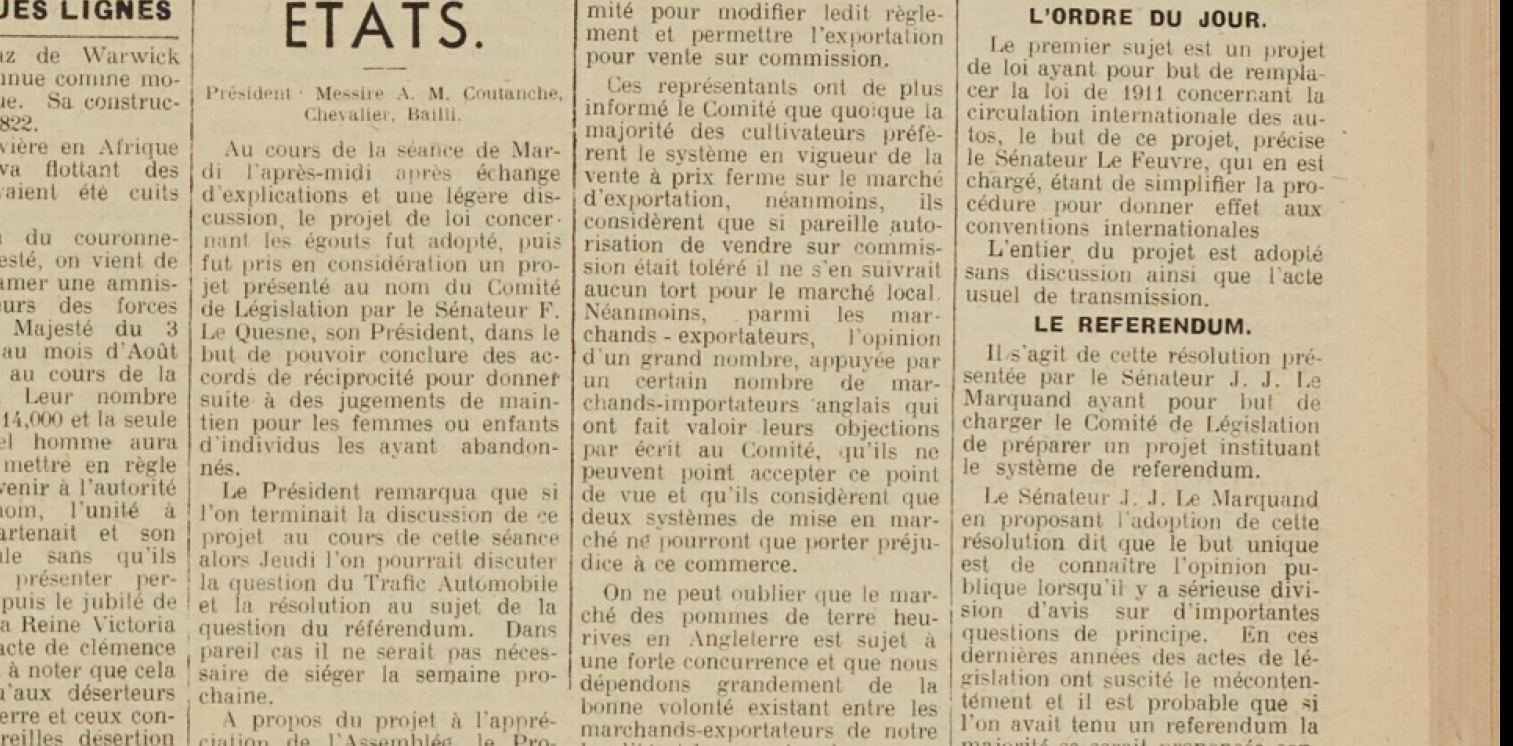 click on "Menu" at bounding box center (756, 548) 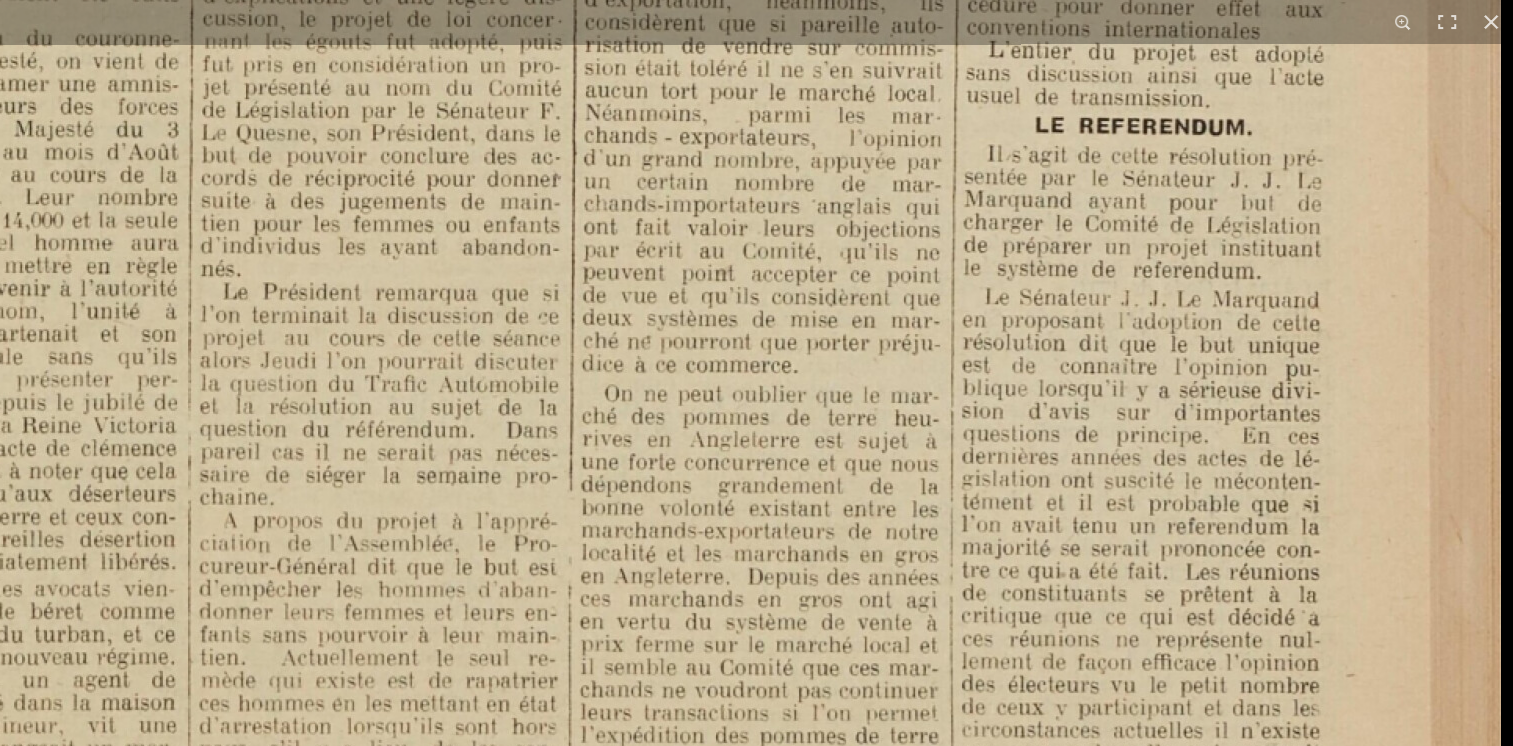 click at bounding box center (264, 862) 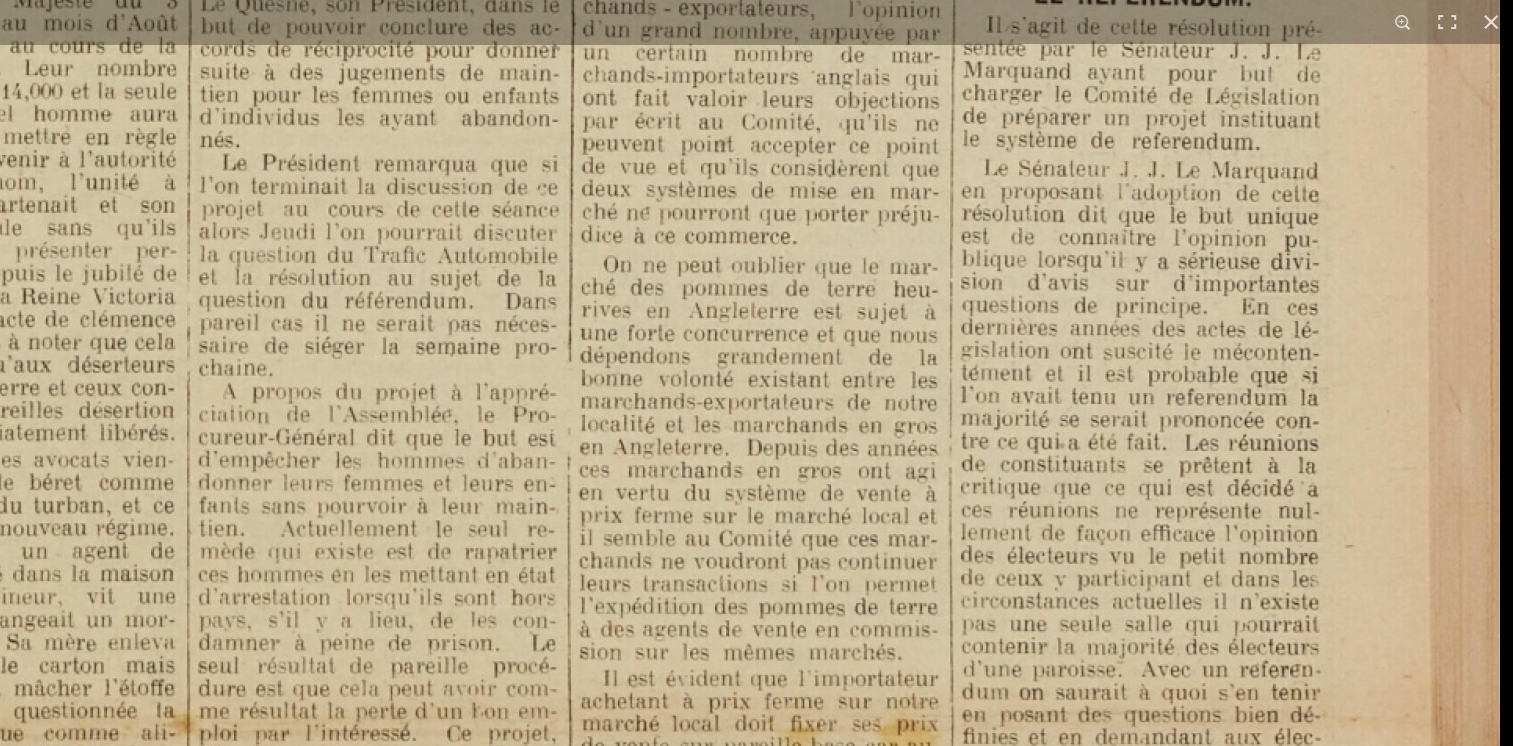 click at bounding box center (263, 733) 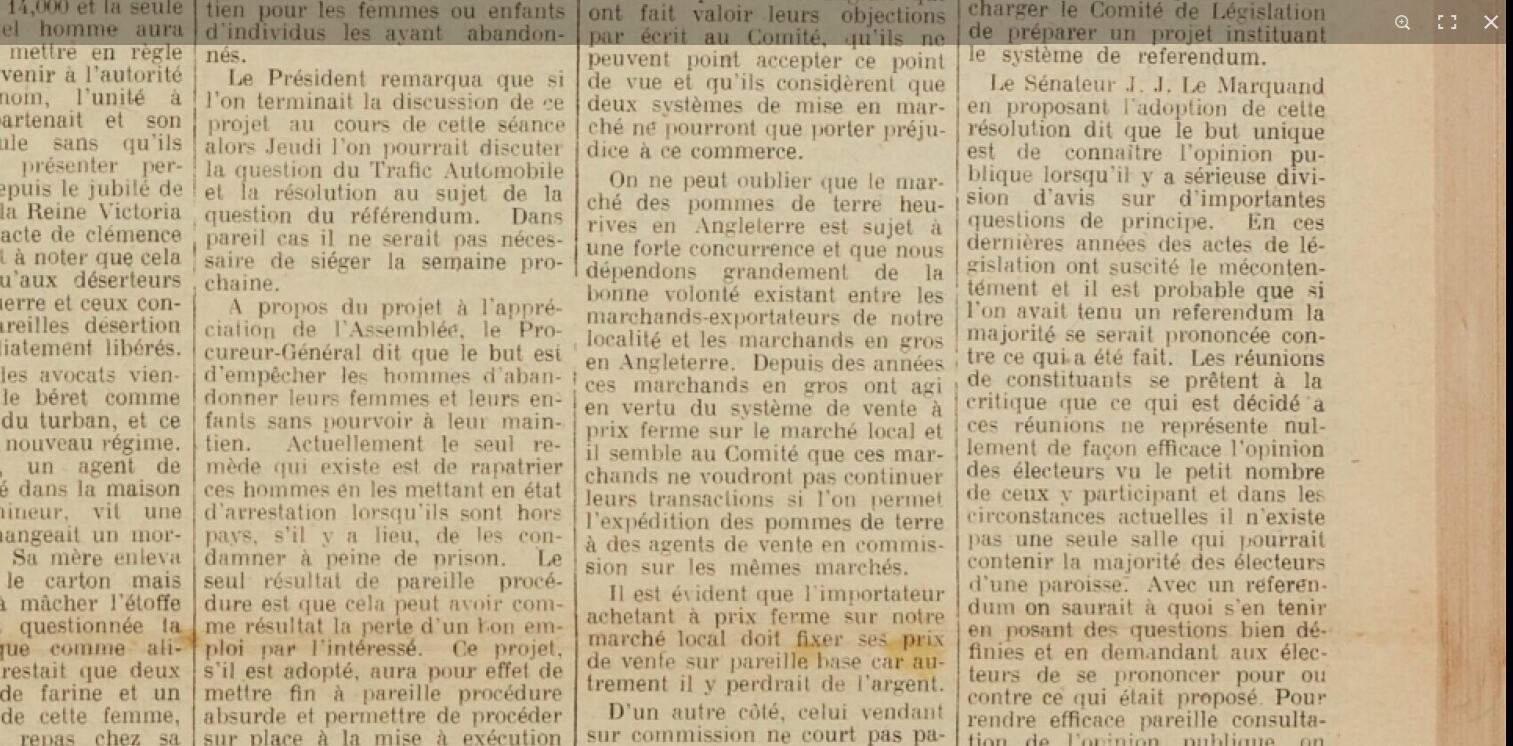 click on "1 / 1" at bounding box center [756, 373] 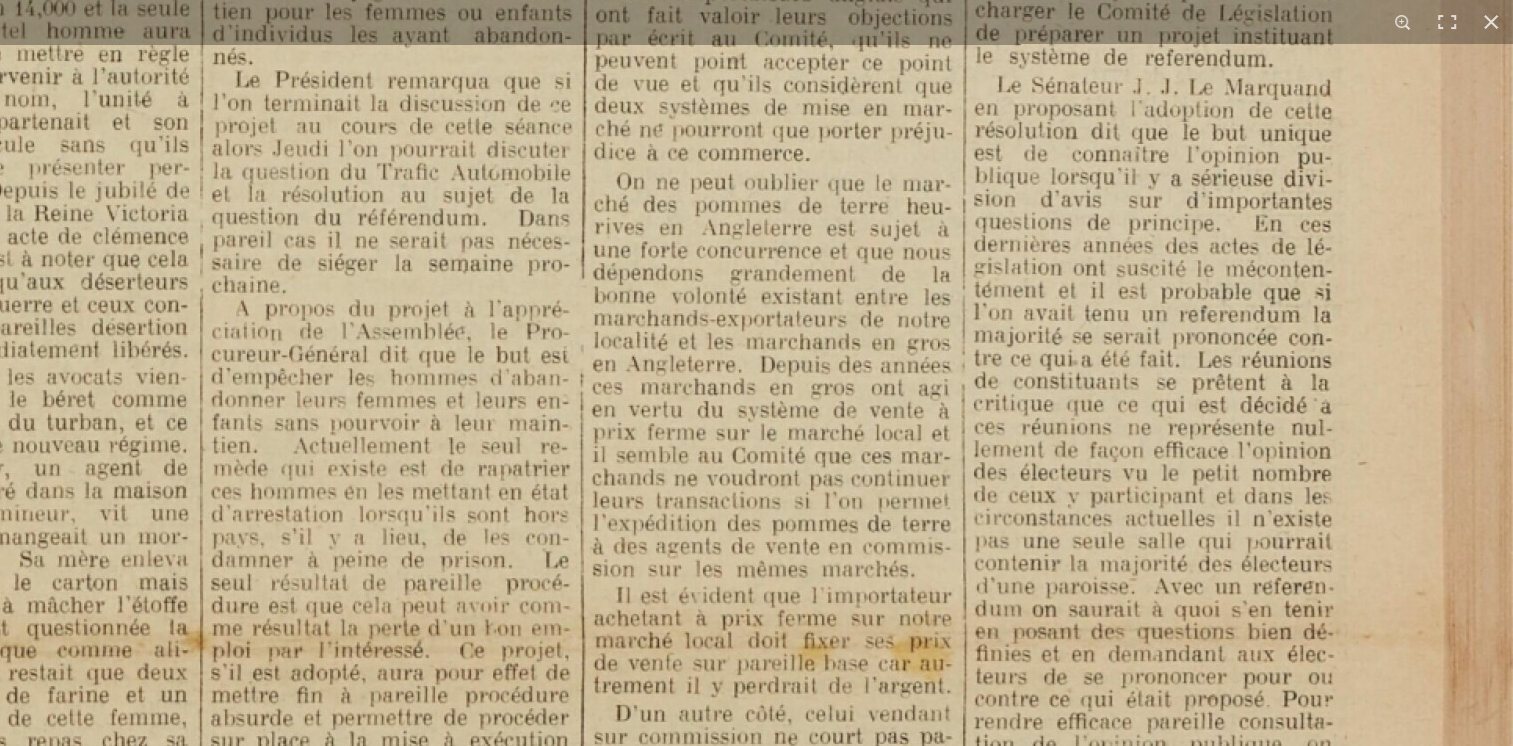 scroll, scrollTop: 660, scrollLeft: 0, axis: vertical 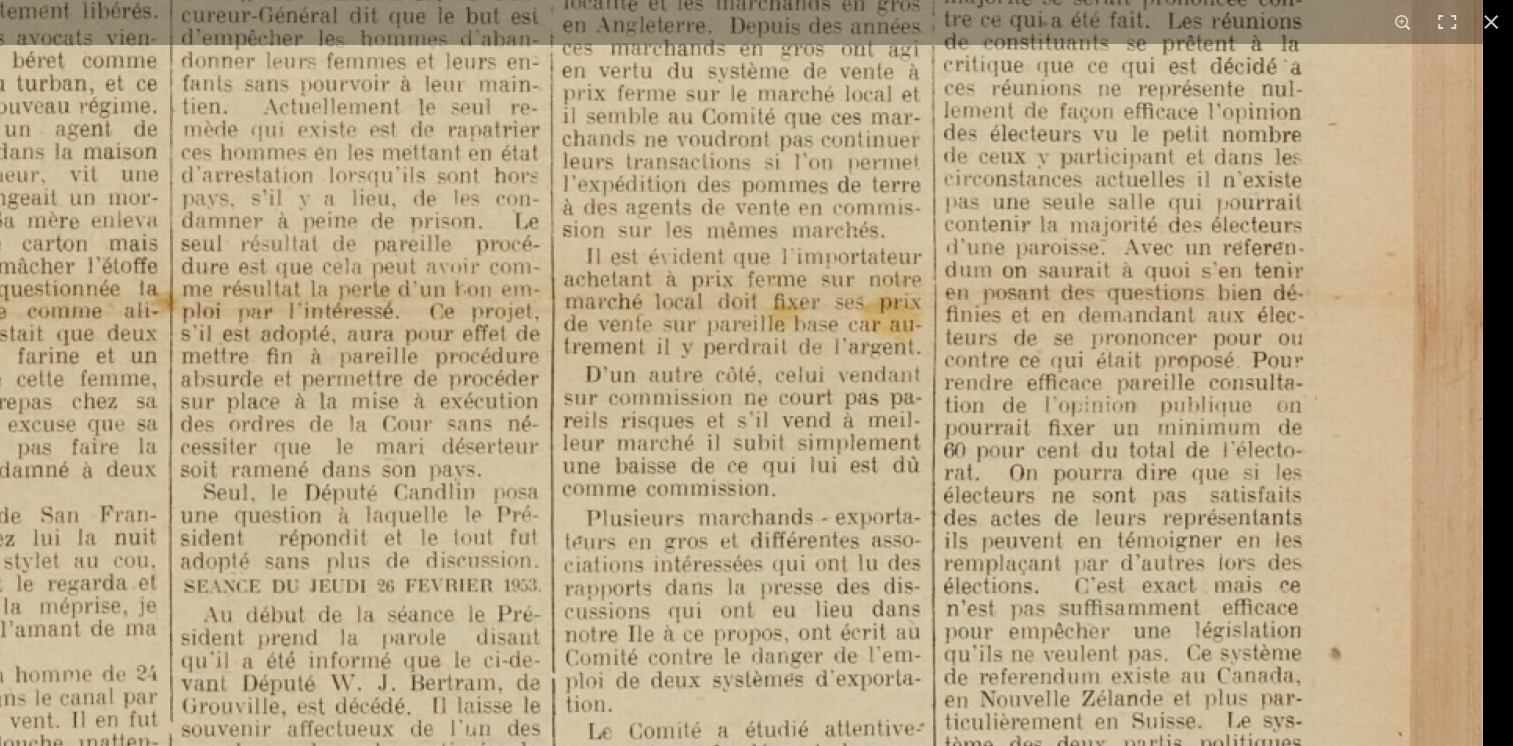 click at bounding box center (246, 311) 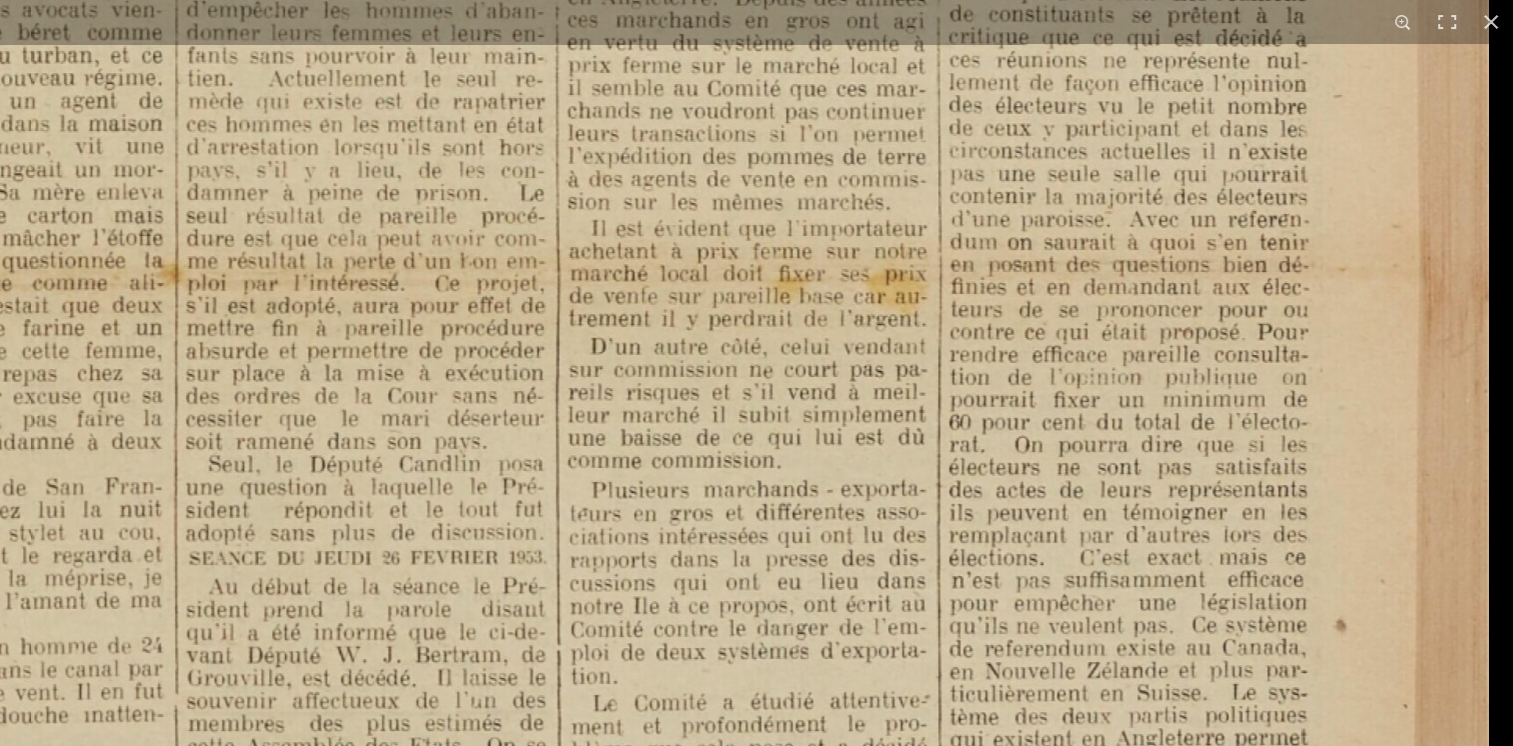 click at bounding box center (251, 283) 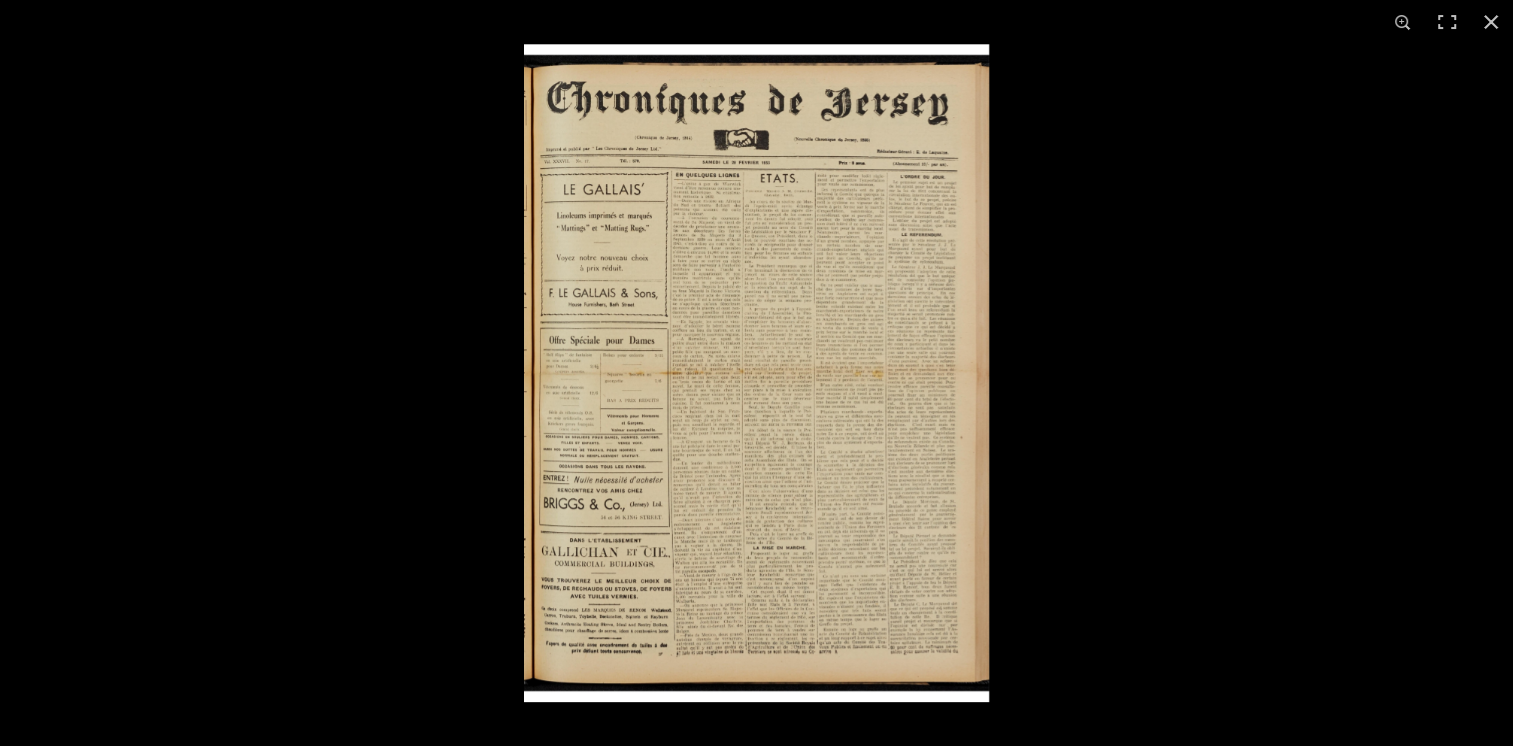 click at bounding box center [756, 373] 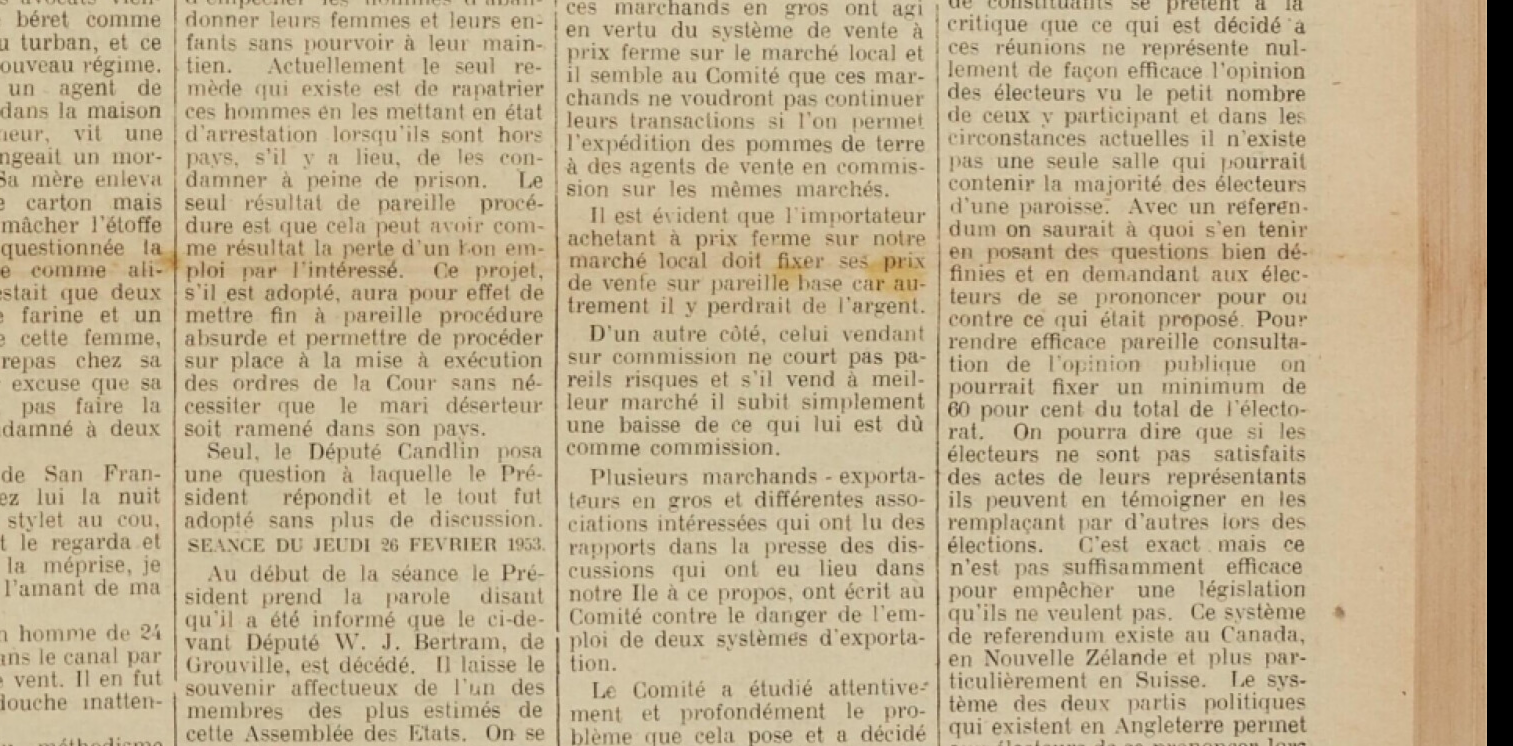 click on "Menu" at bounding box center (756, -103) 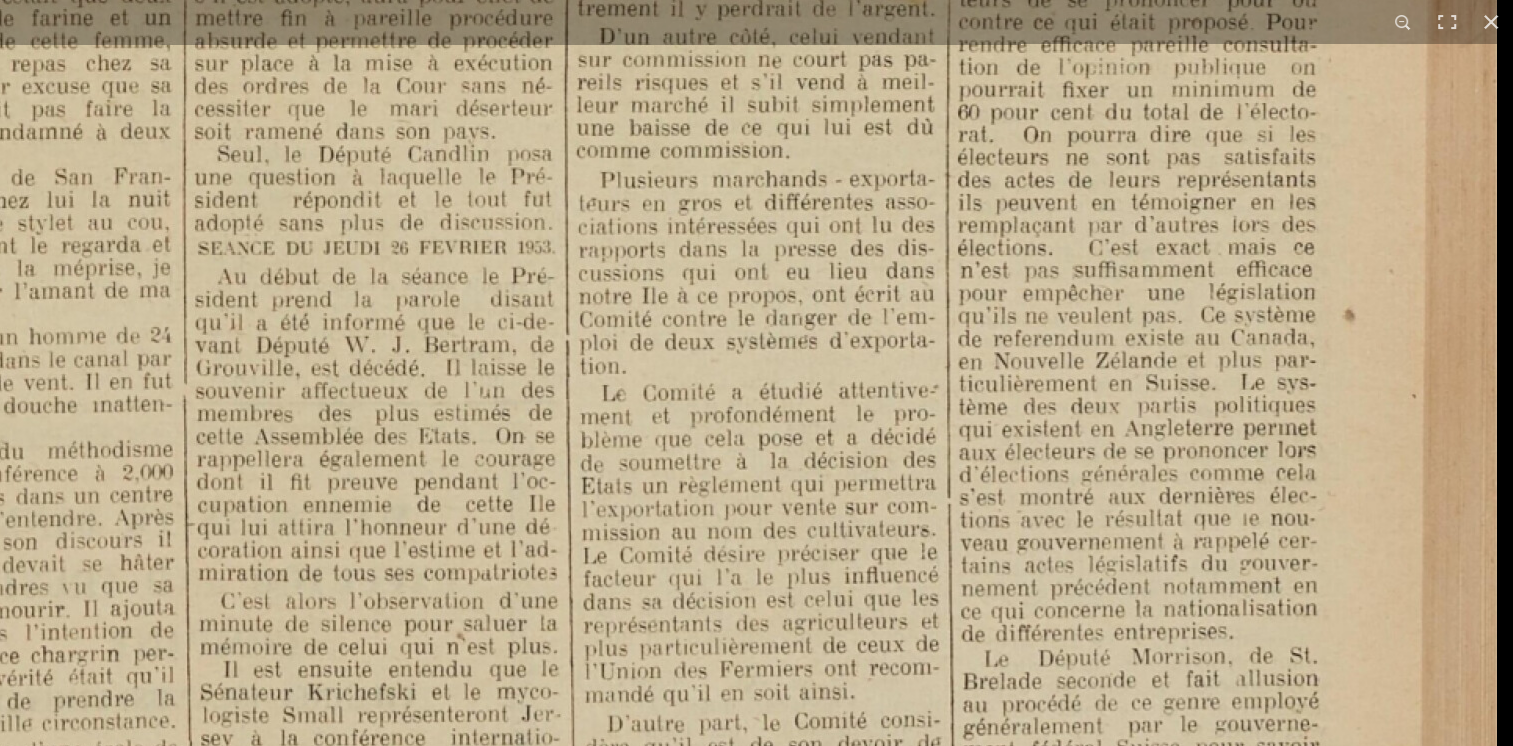 click at bounding box center (260, -27) 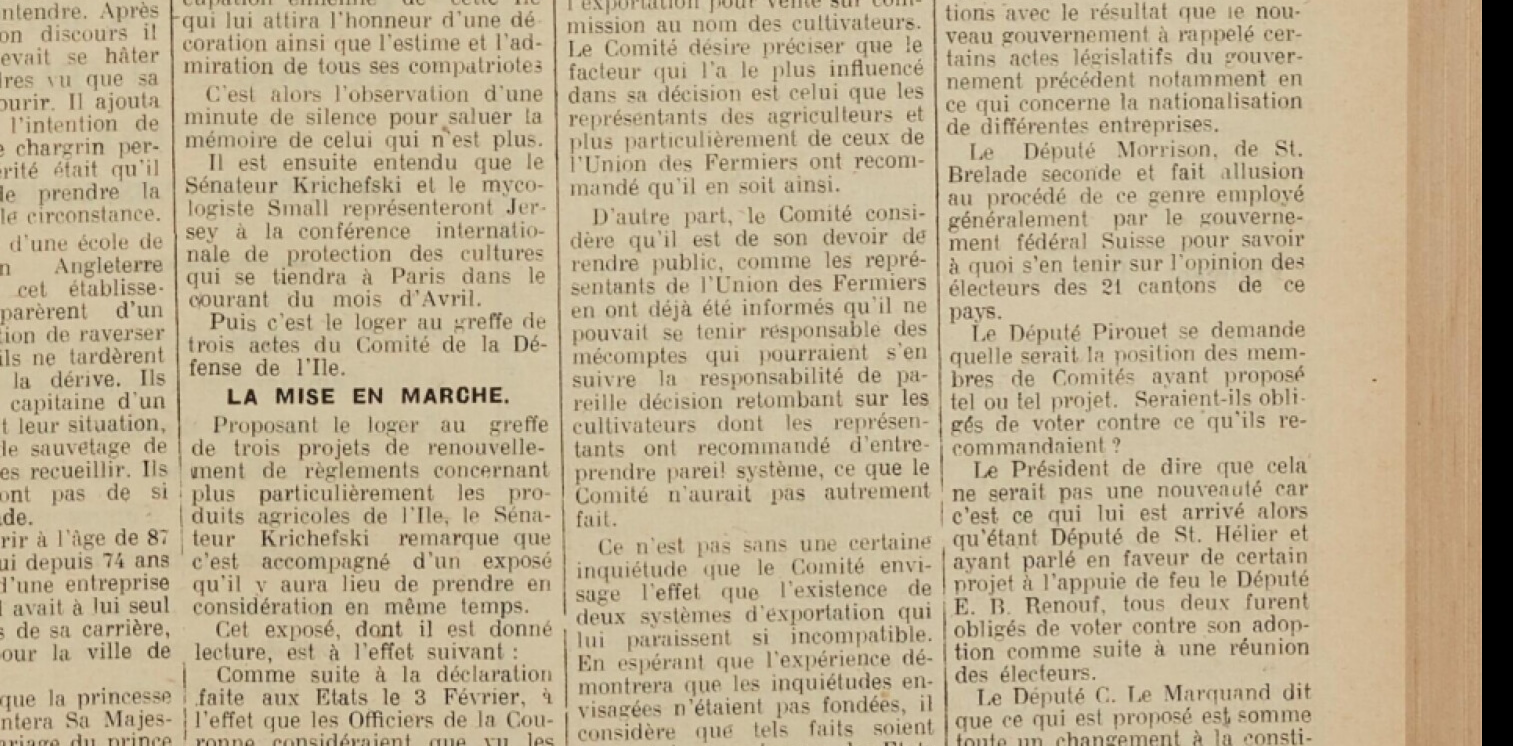 click on "Menu" at bounding box center (756, -103) 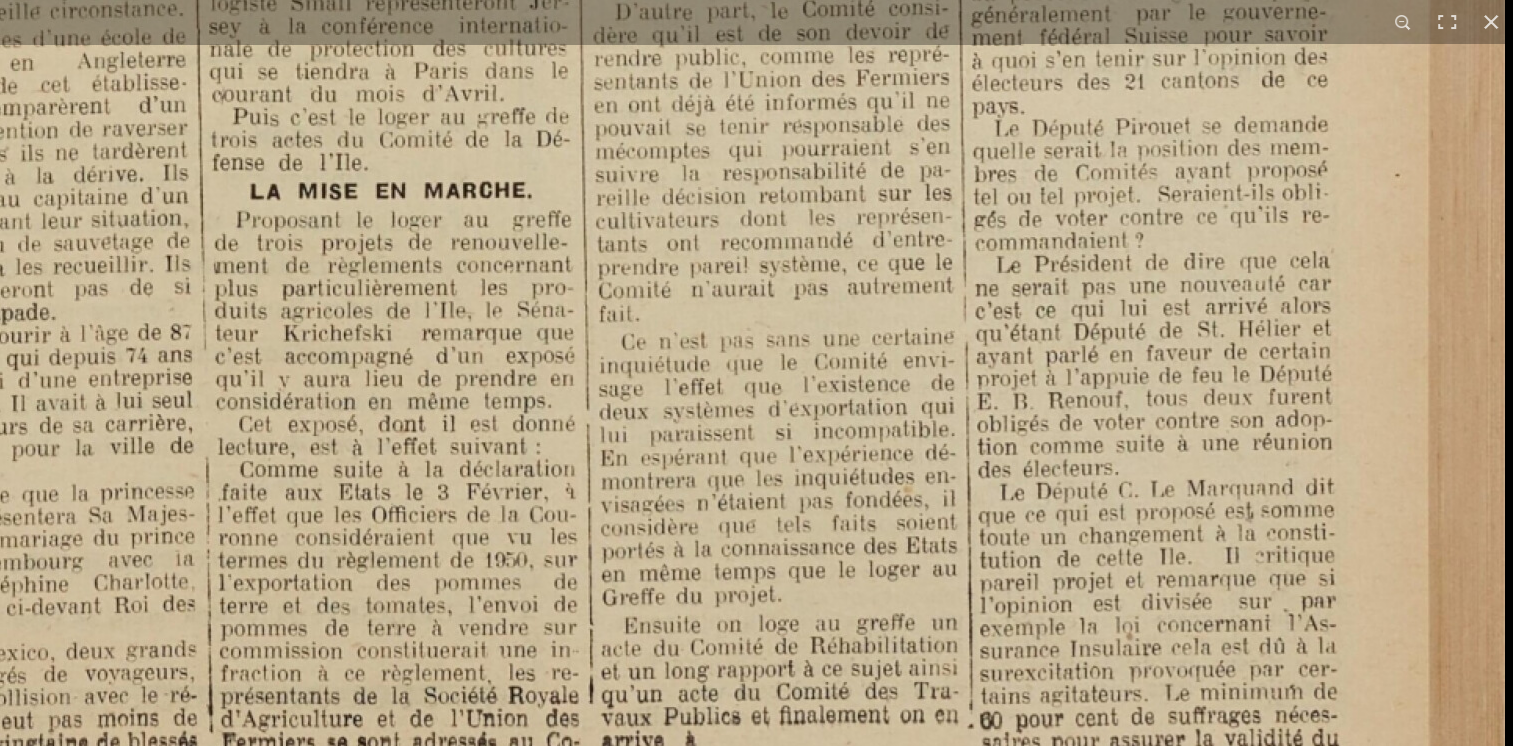 click at bounding box center [268, -739] 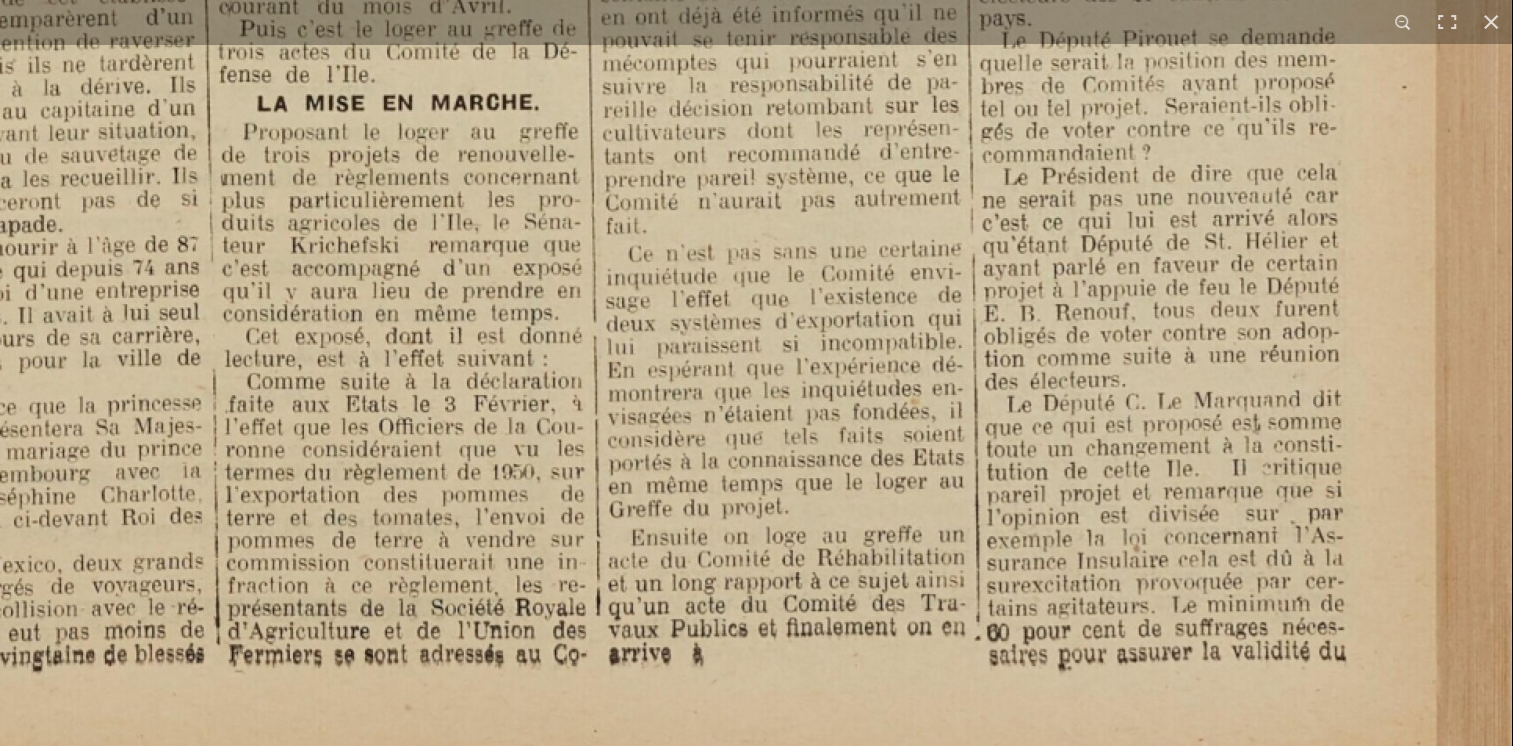 click at bounding box center [275, -827] 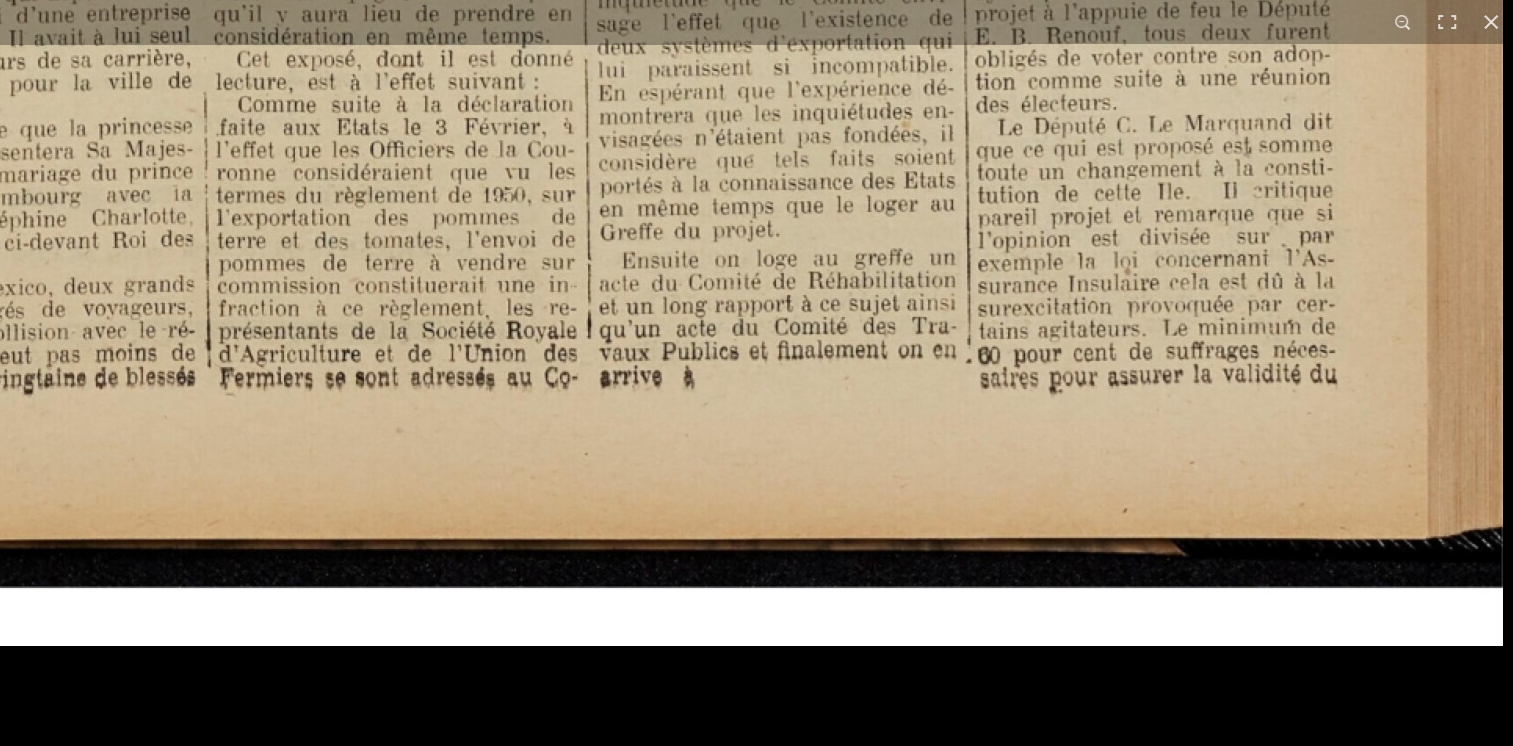 click at bounding box center [266, -1104] 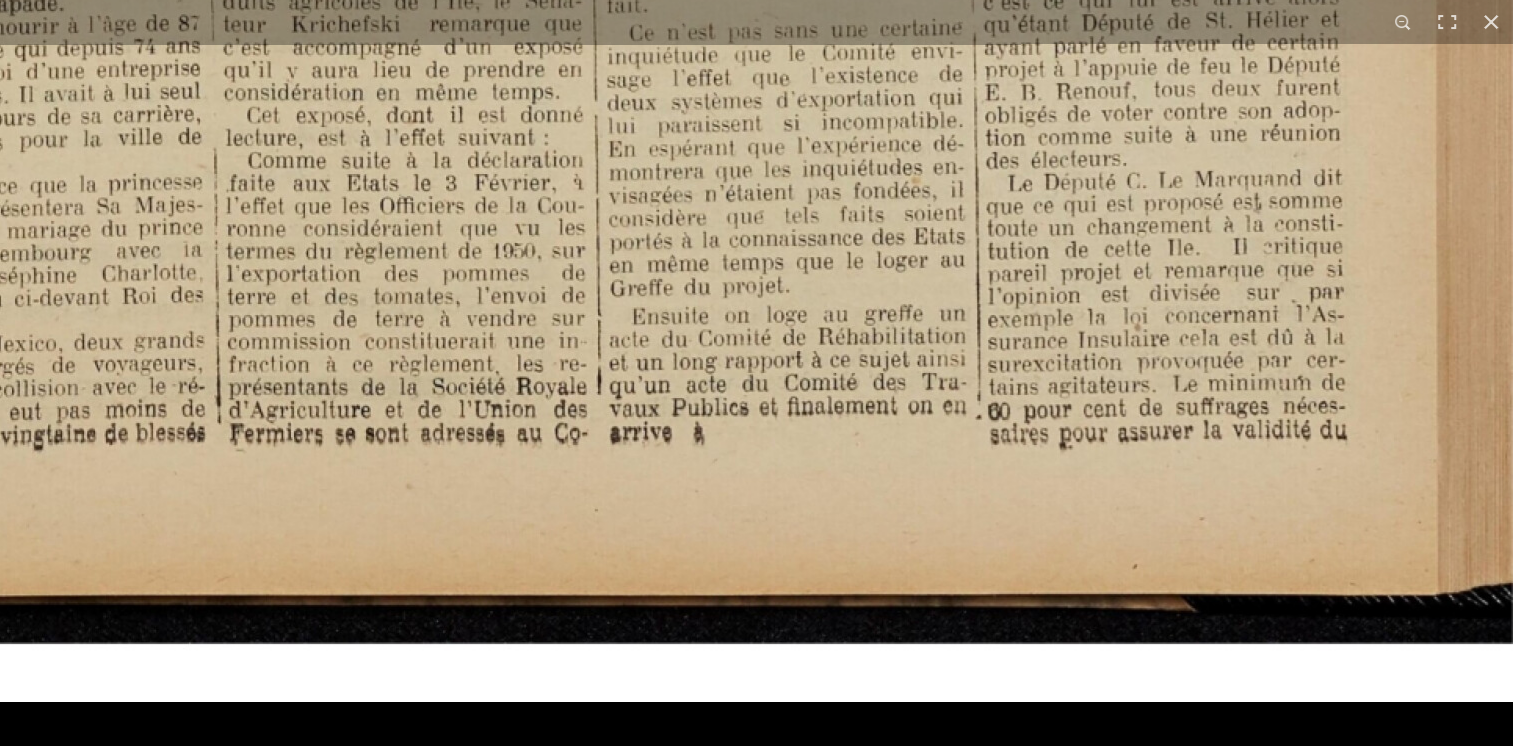 click at bounding box center [276, -1048] 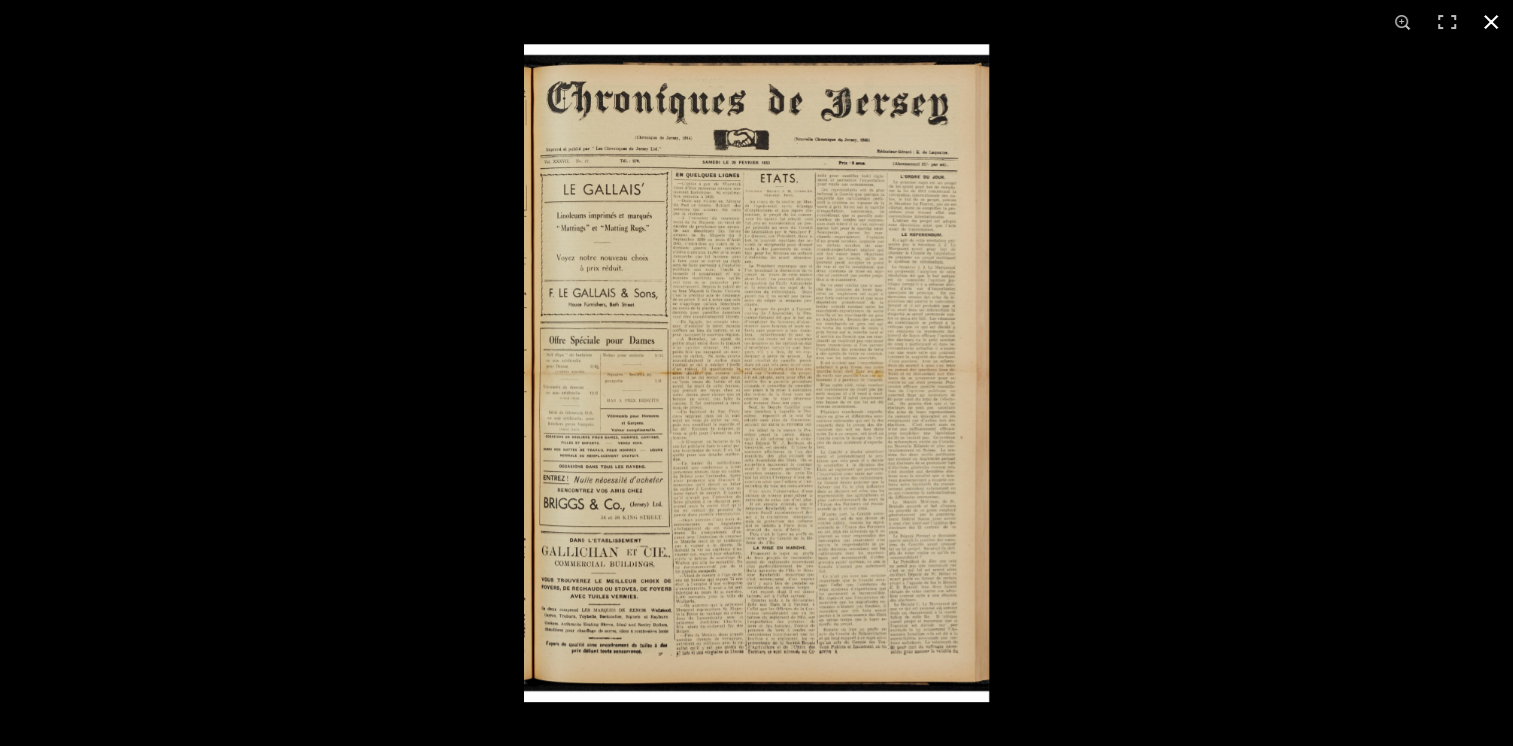 click at bounding box center [1280, 417] 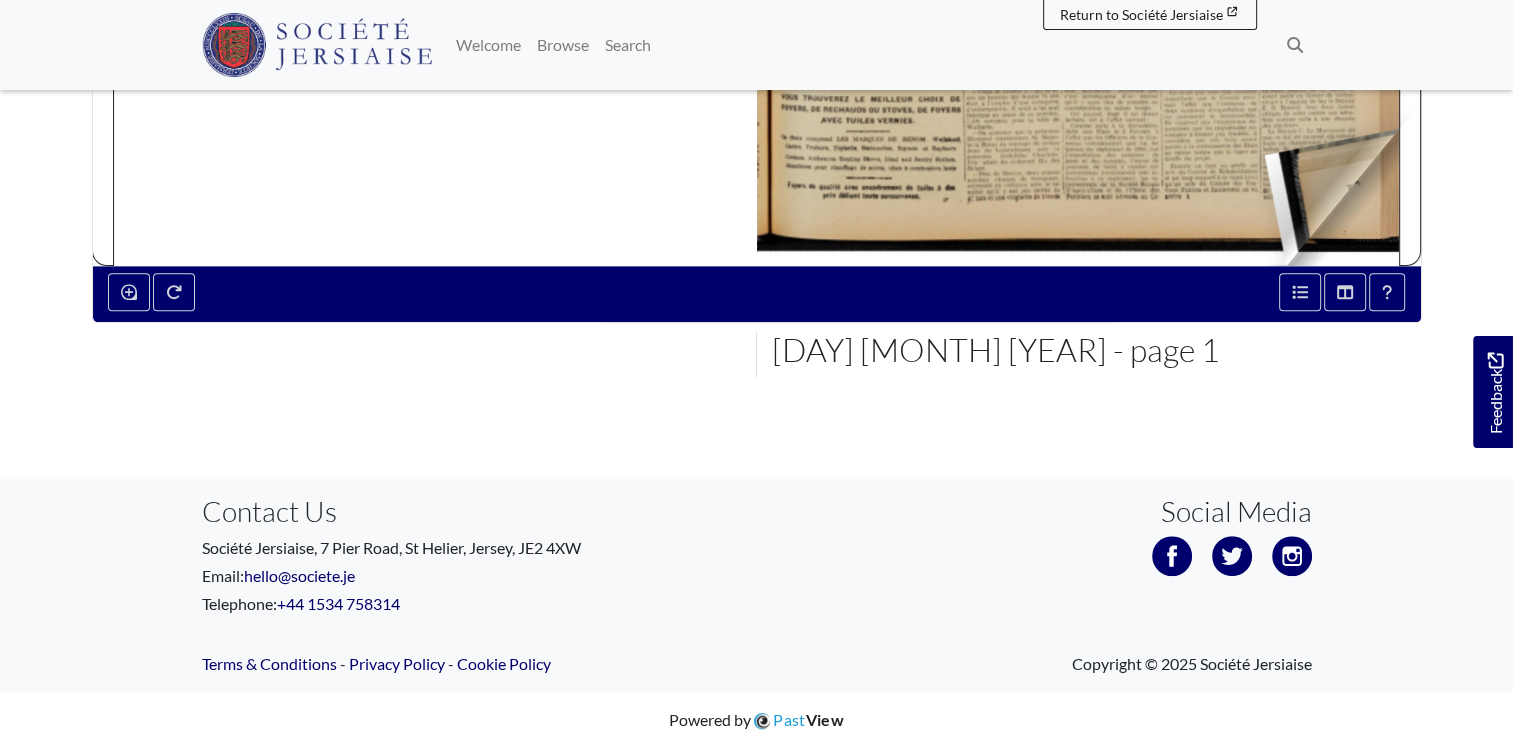 drag, startPoint x: 1378, startPoint y: 232, endPoint x: 1252, endPoint y: 146, distance: 152.55164 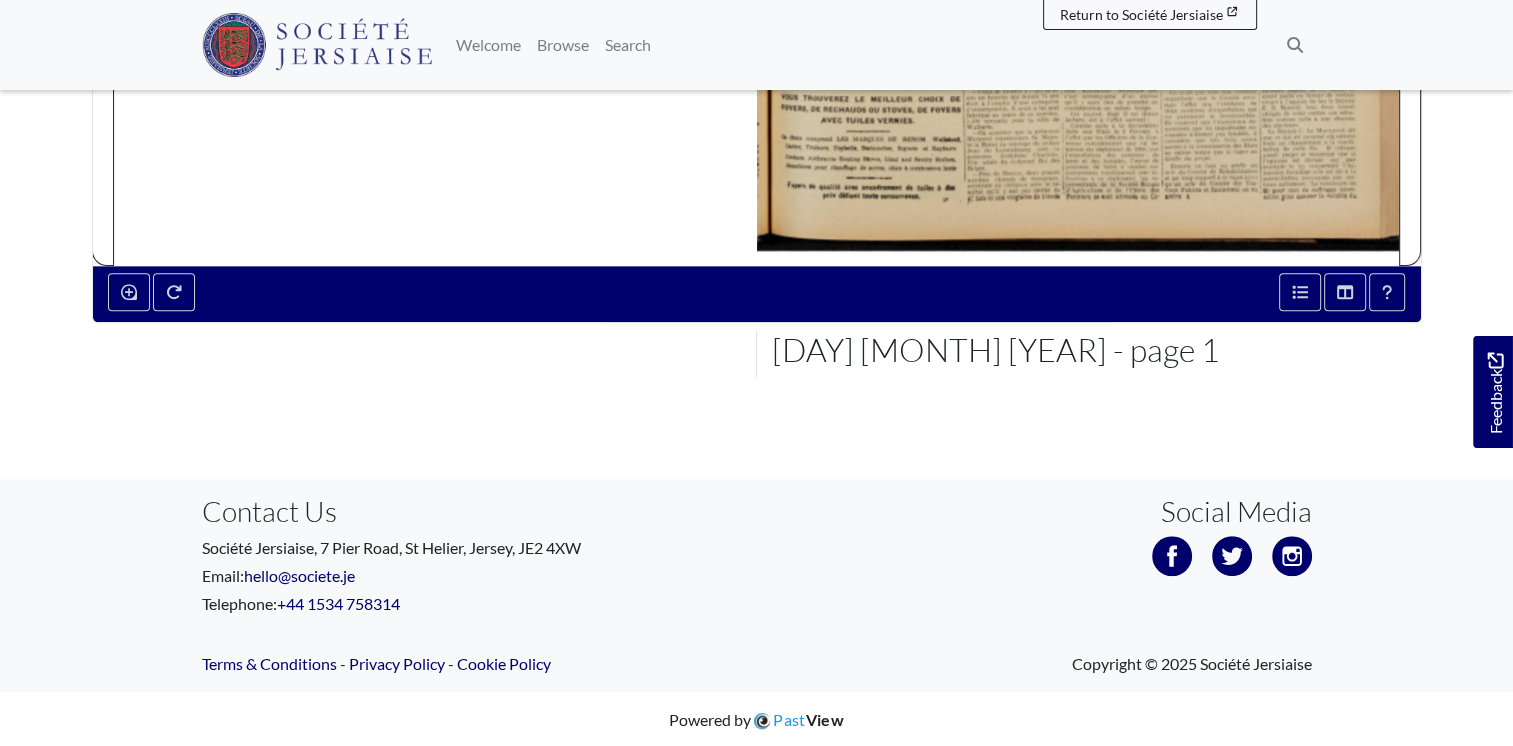 drag, startPoint x: 878, startPoint y: 147, endPoint x: 717, endPoint y: 172, distance: 162.92943 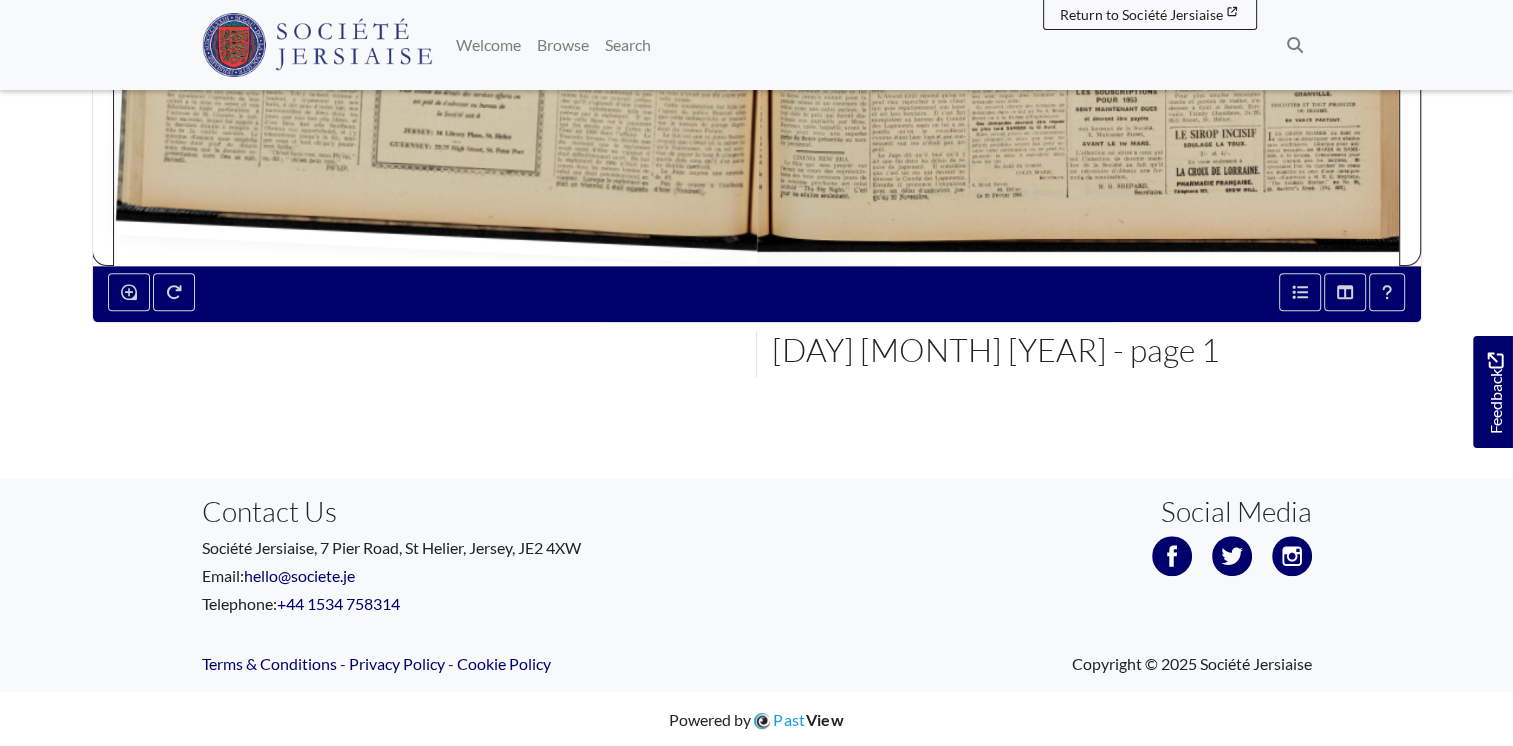 drag, startPoint x: 1395, startPoint y: 241, endPoint x: 81, endPoint y: 325, distance: 1316.6823 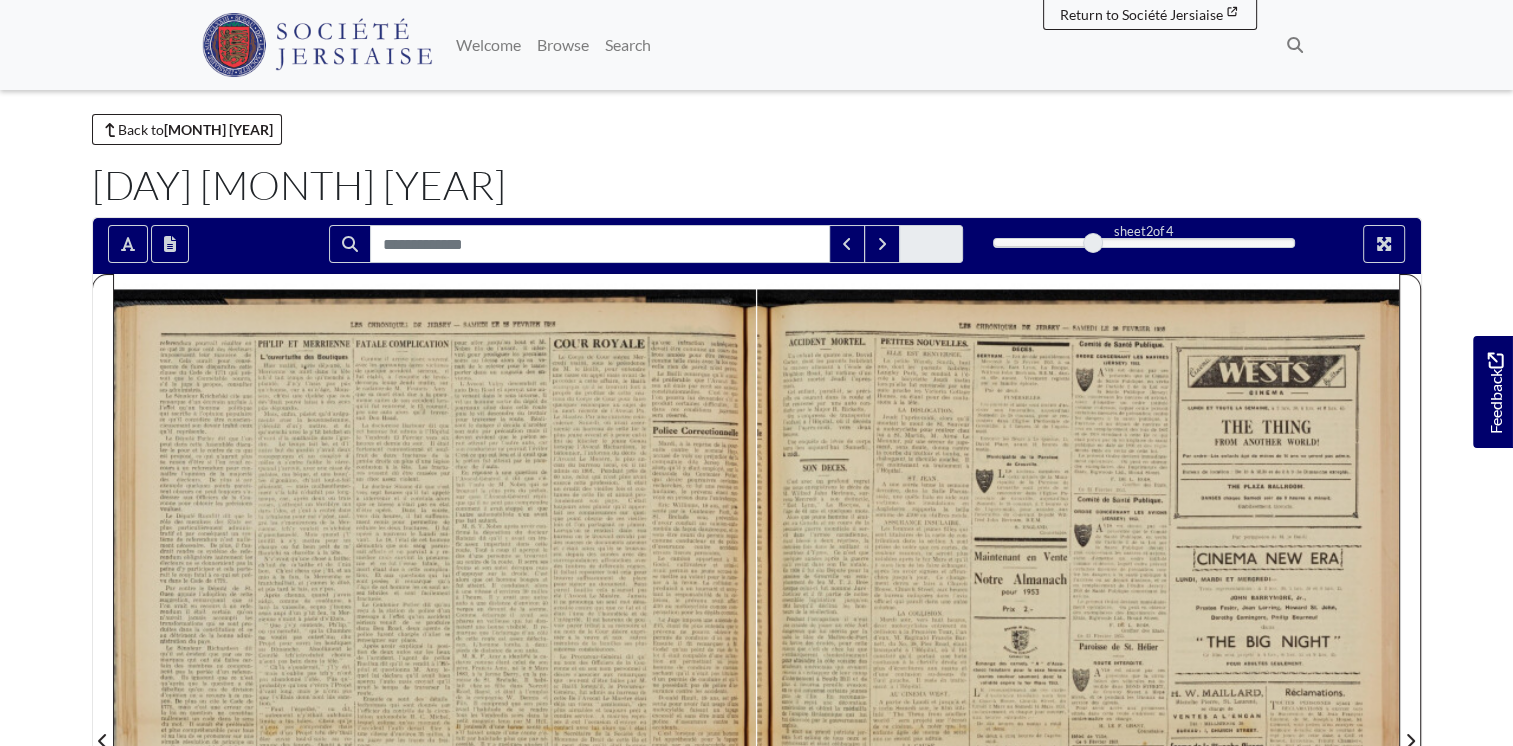 scroll, scrollTop: 49, scrollLeft: 0, axis: vertical 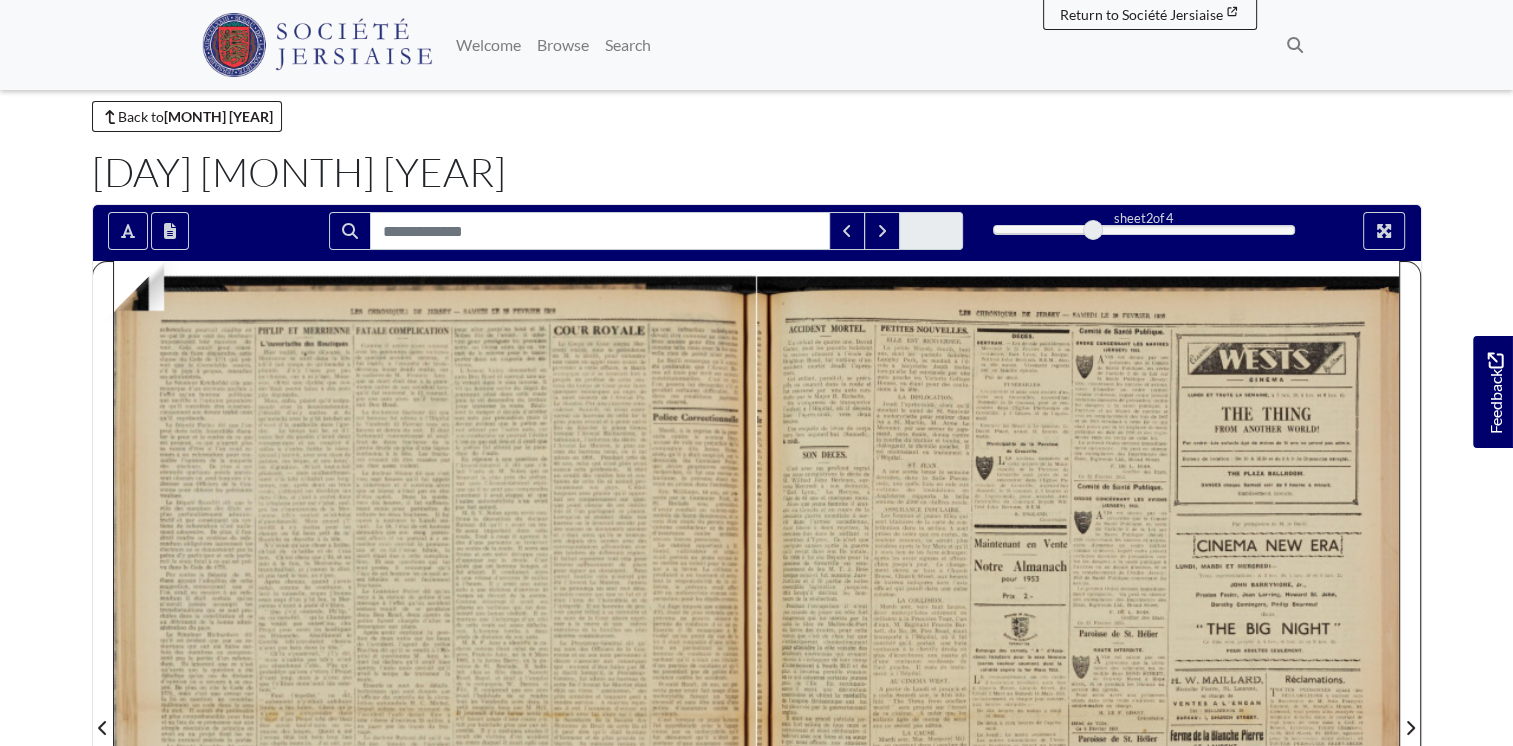 click at bounding box center (435, 715) 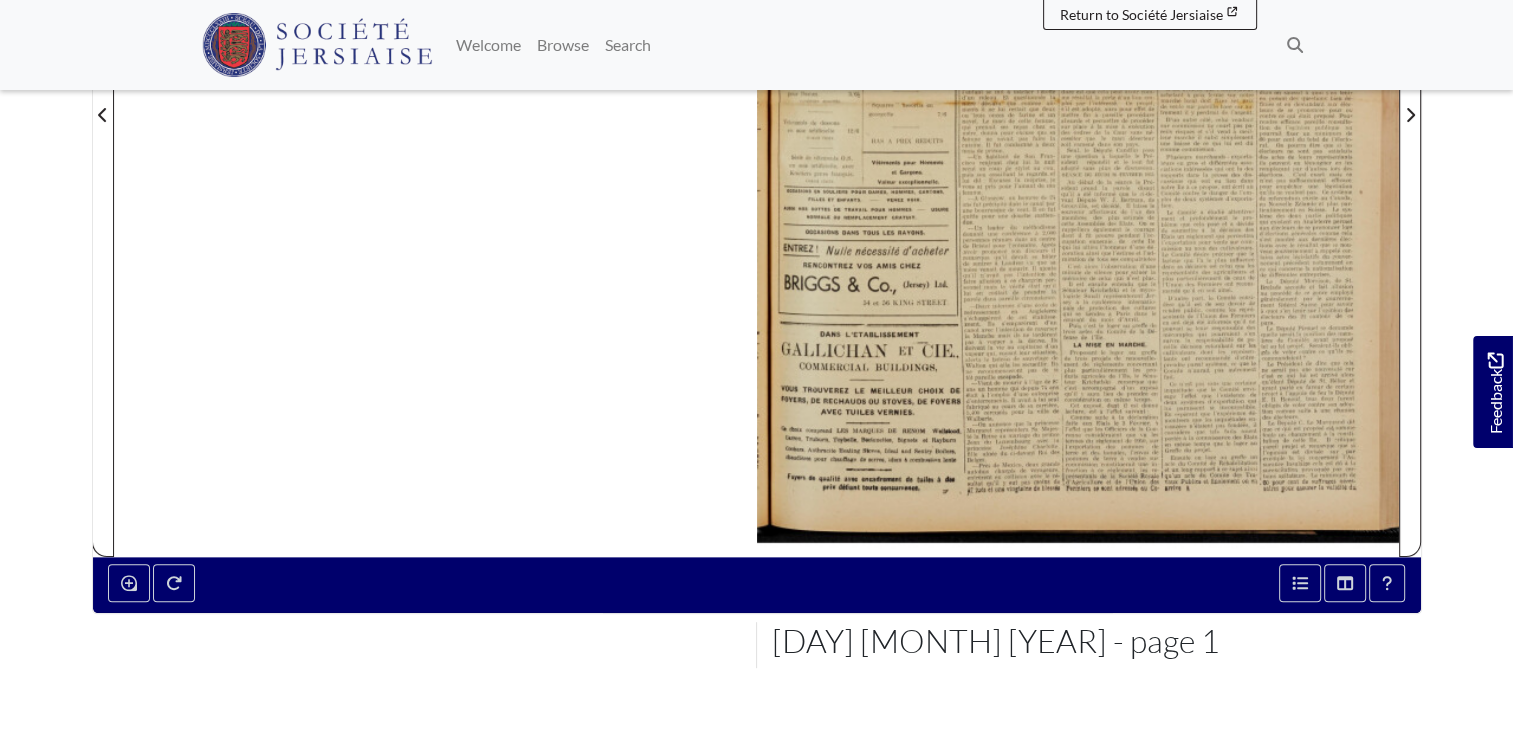 scroll, scrollTop: 670, scrollLeft: 0, axis: vertical 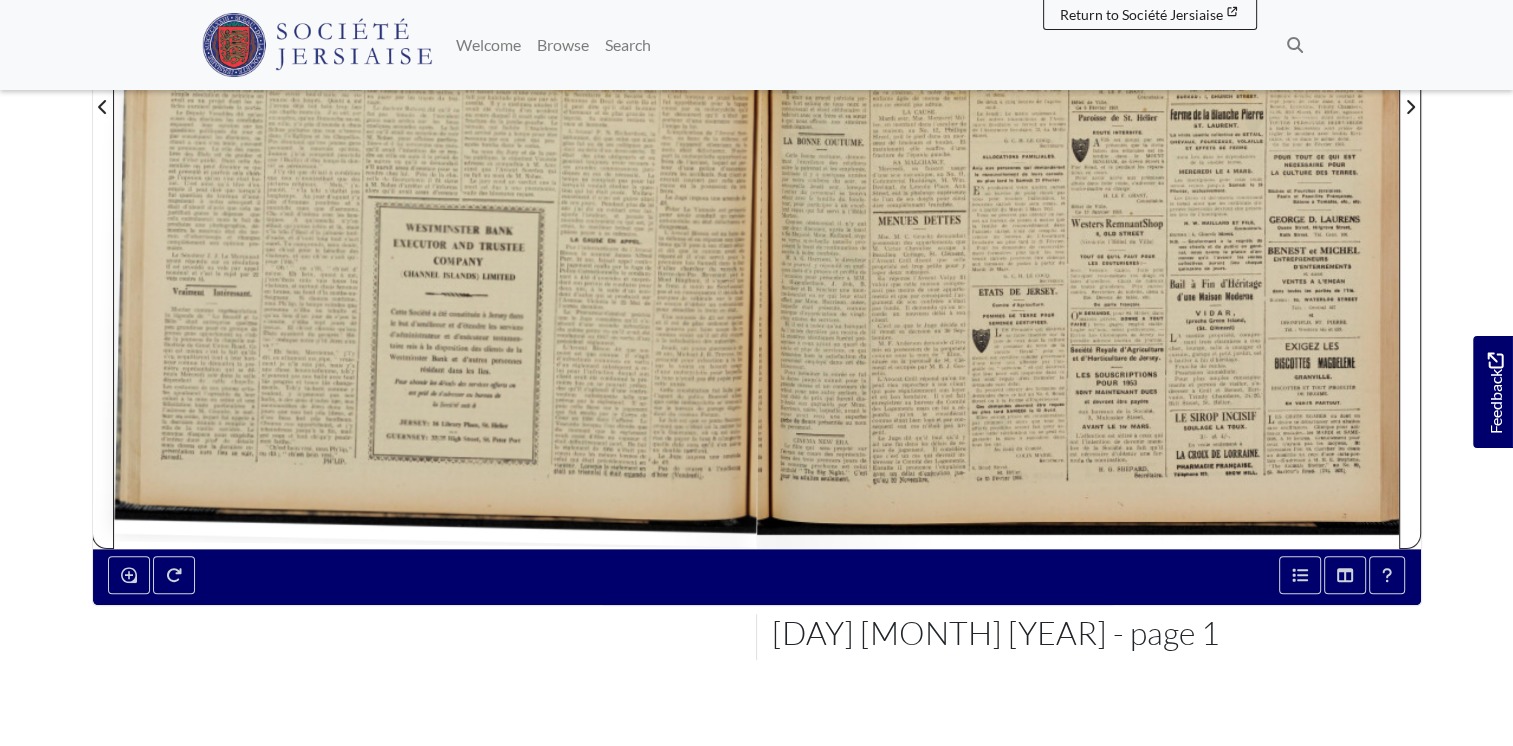 drag, startPoint x: 1366, startPoint y: 504, endPoint x: 46, endPoint y: 719, distance: 1337.3949 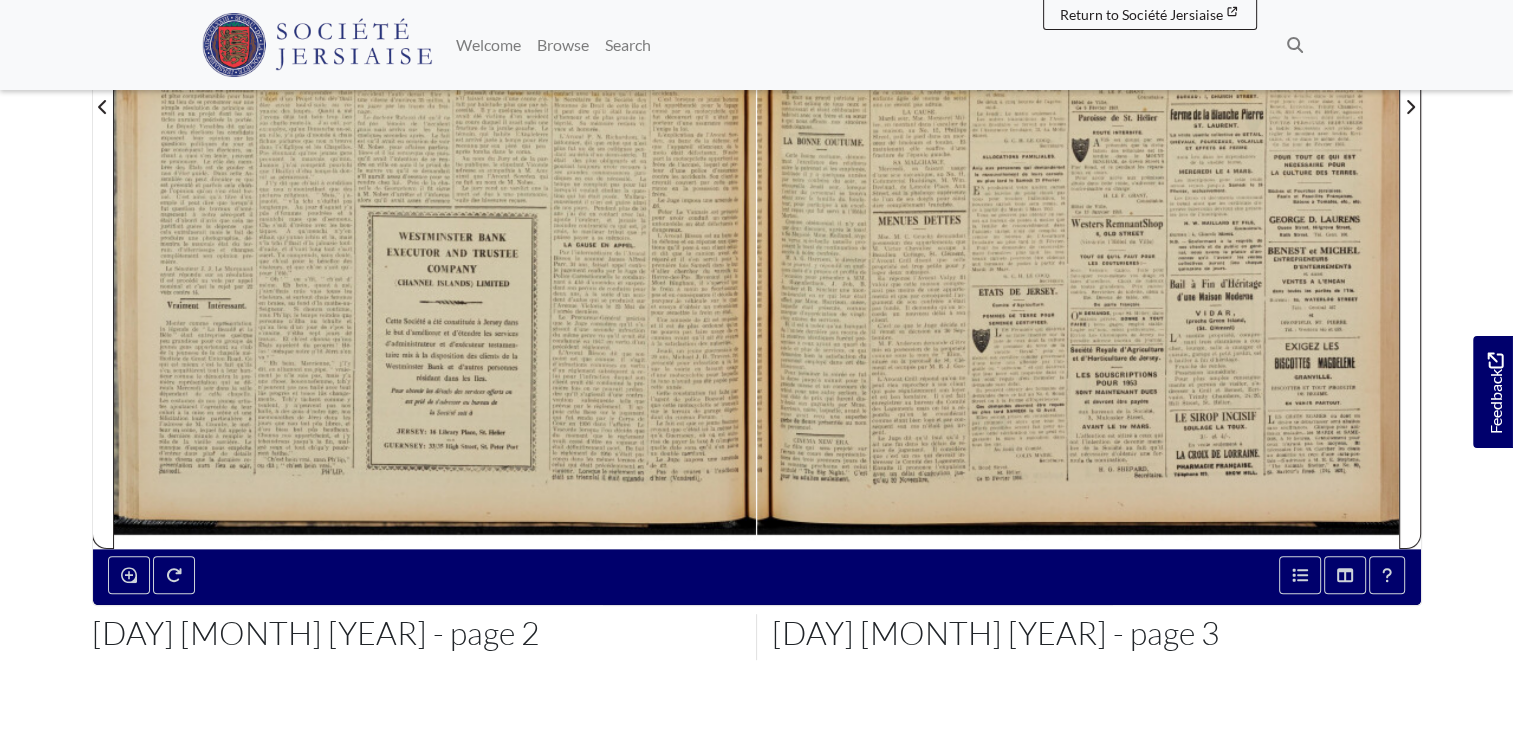 drag, startPoint x: 293, startPoint y: 315, endPoint x: 324, endPoint y: 520, distance: 207.33066 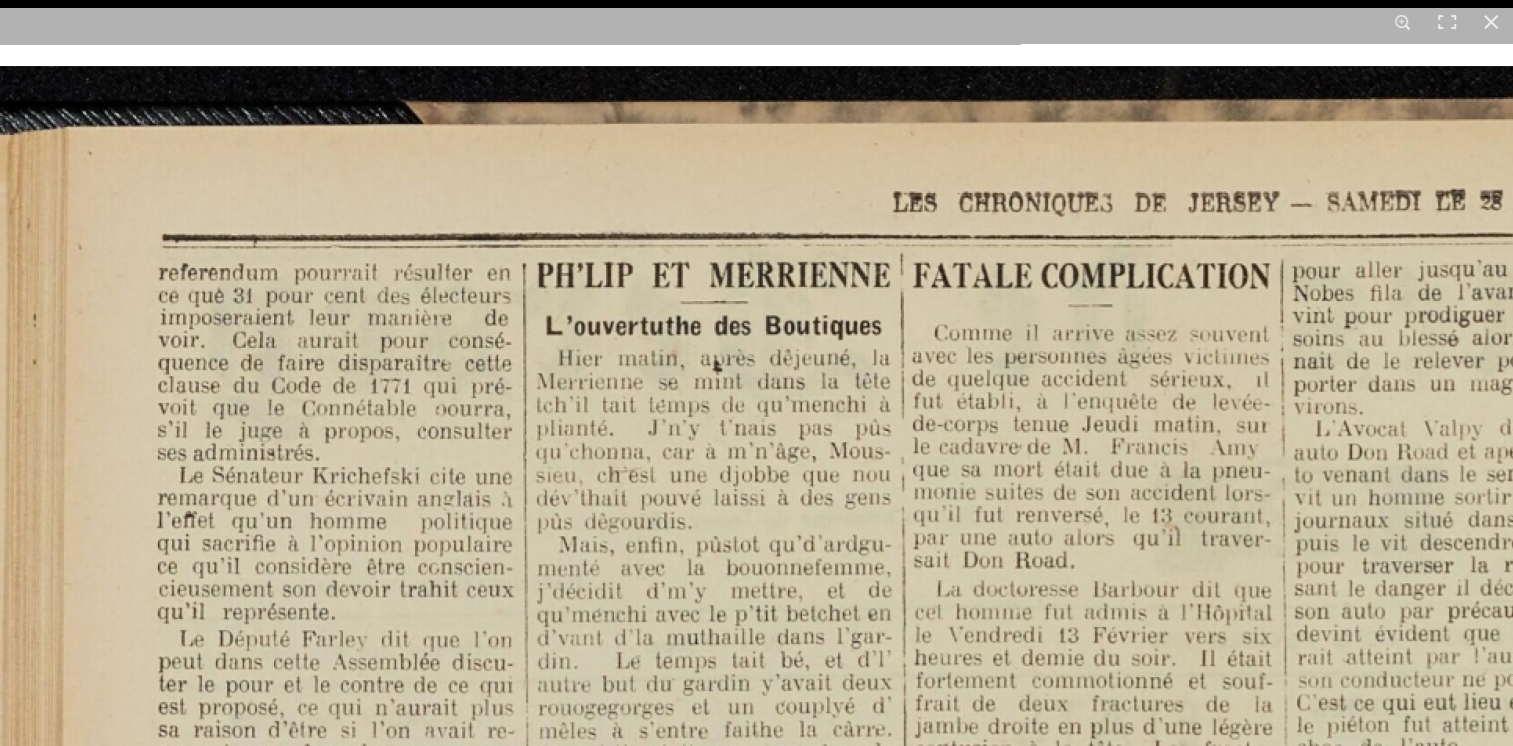 click at bounding box center [1218, 1758] 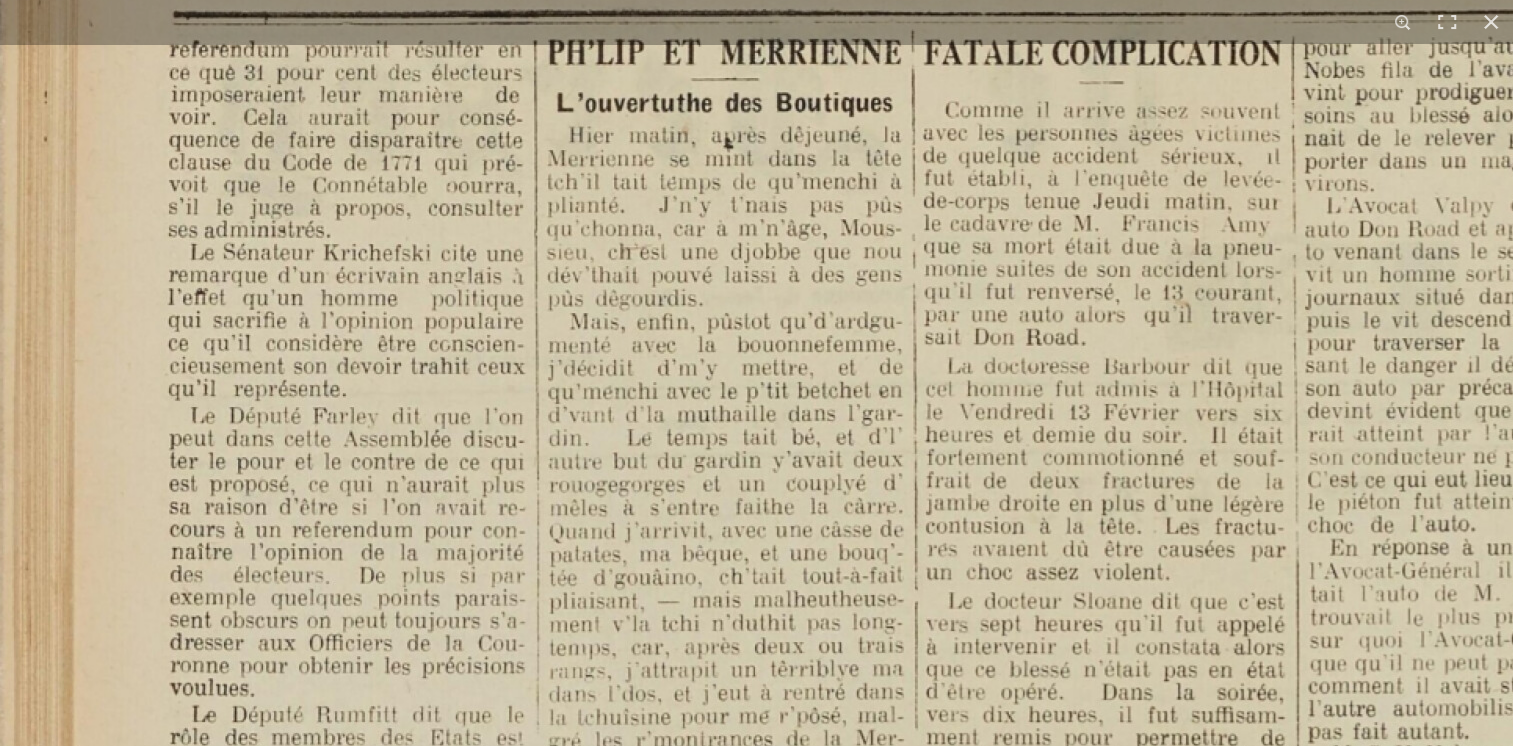click at bounding box center (1229, 1535) 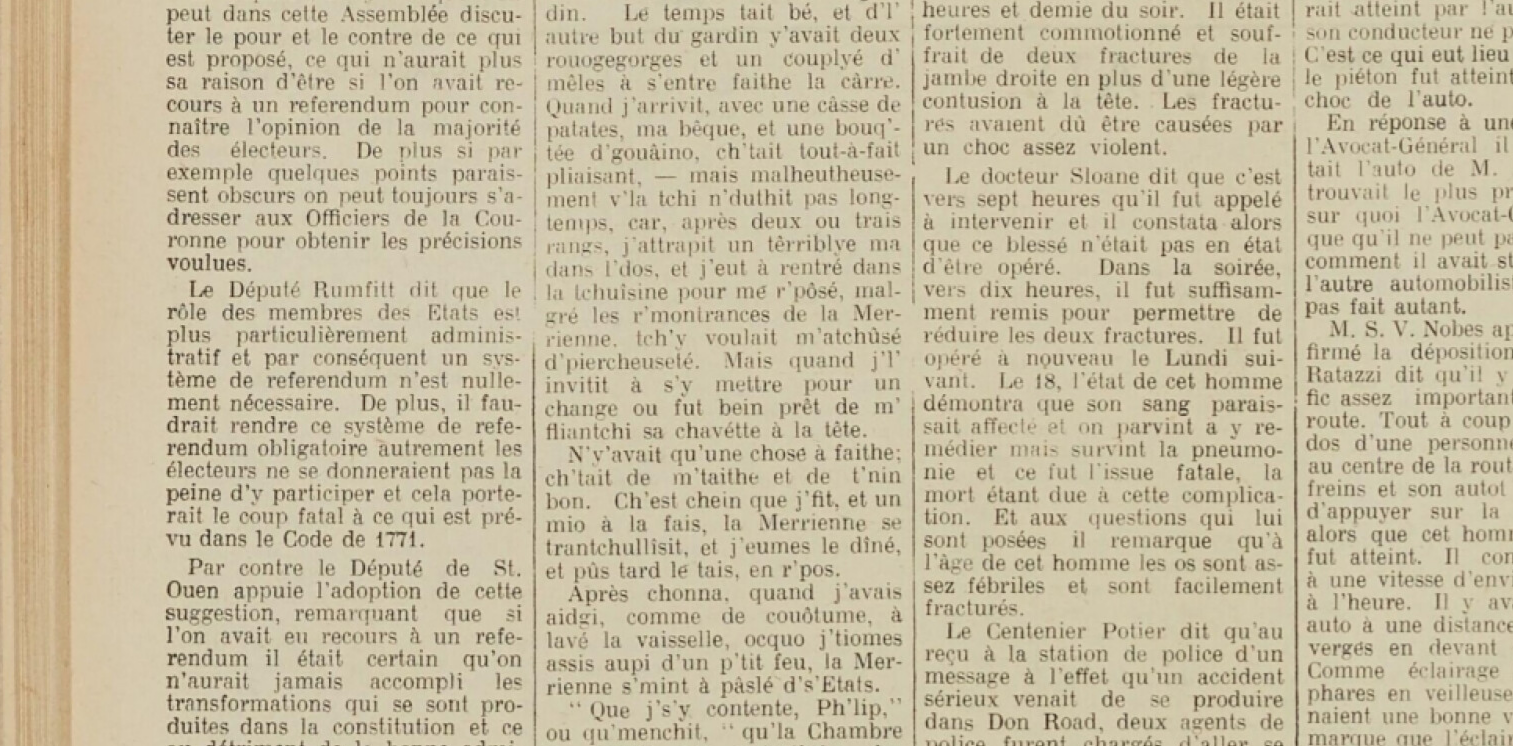 click at bounding box center (1226, 1110) 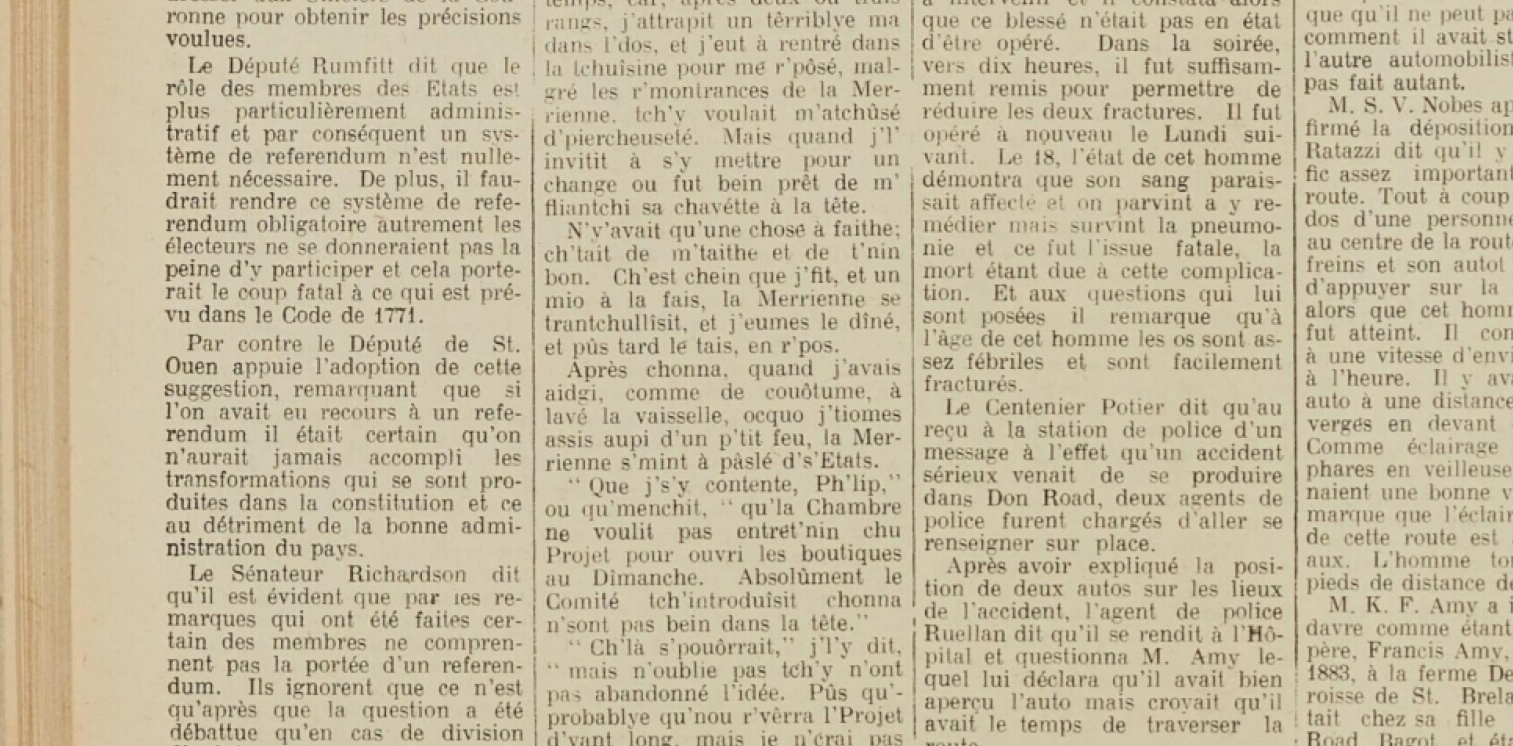 click at bounding box center [1225, 886] 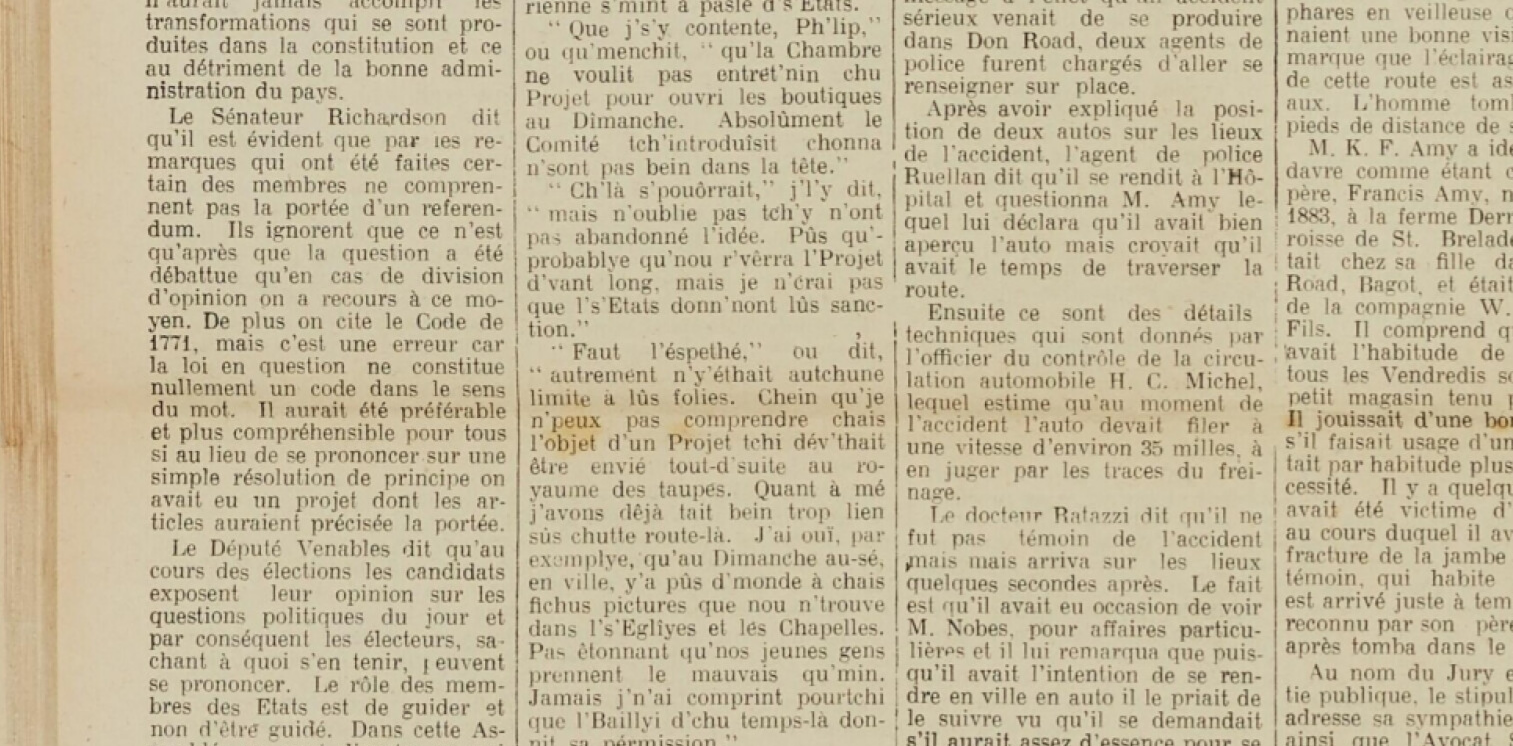 click at bounding box center [1205, 429] 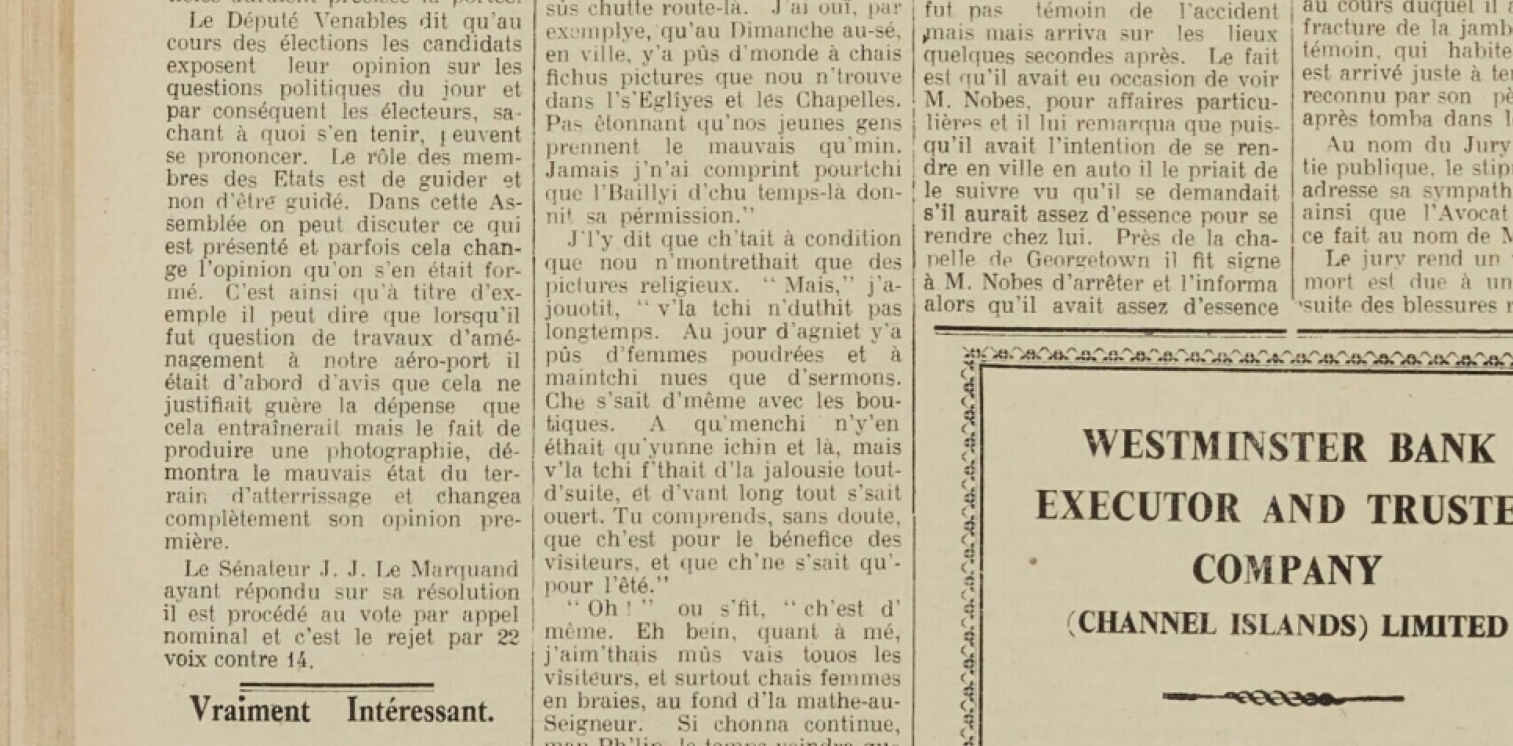 click on "Menu" at bounding box center (756, -103) 